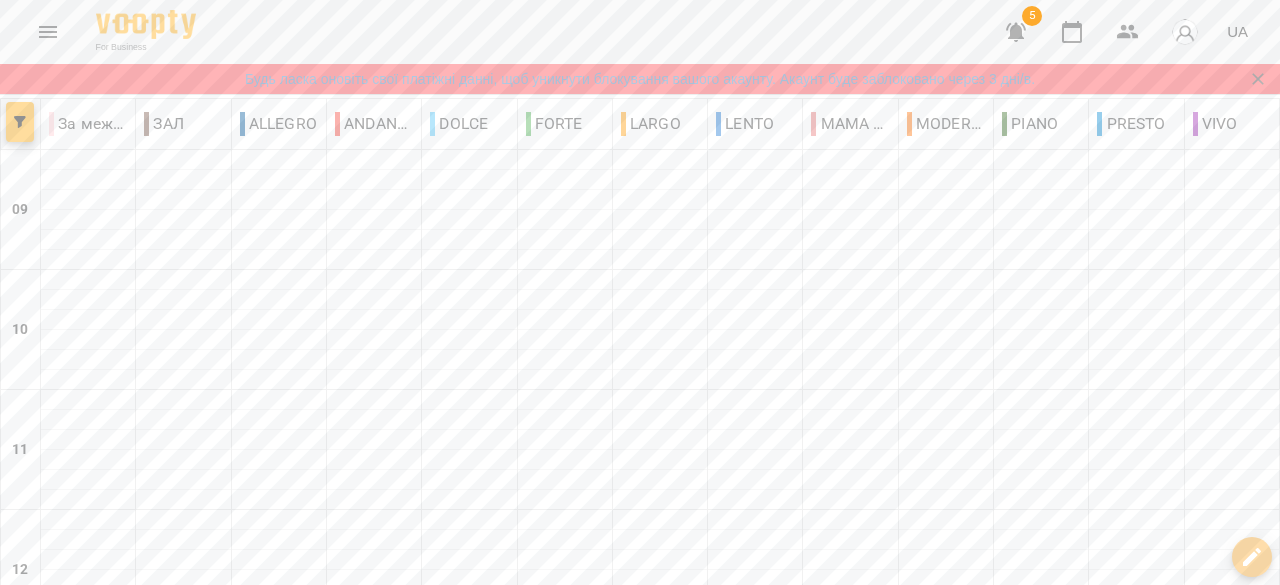 scroll, scrollTop: 0, scrollLeft: 0, axis: both 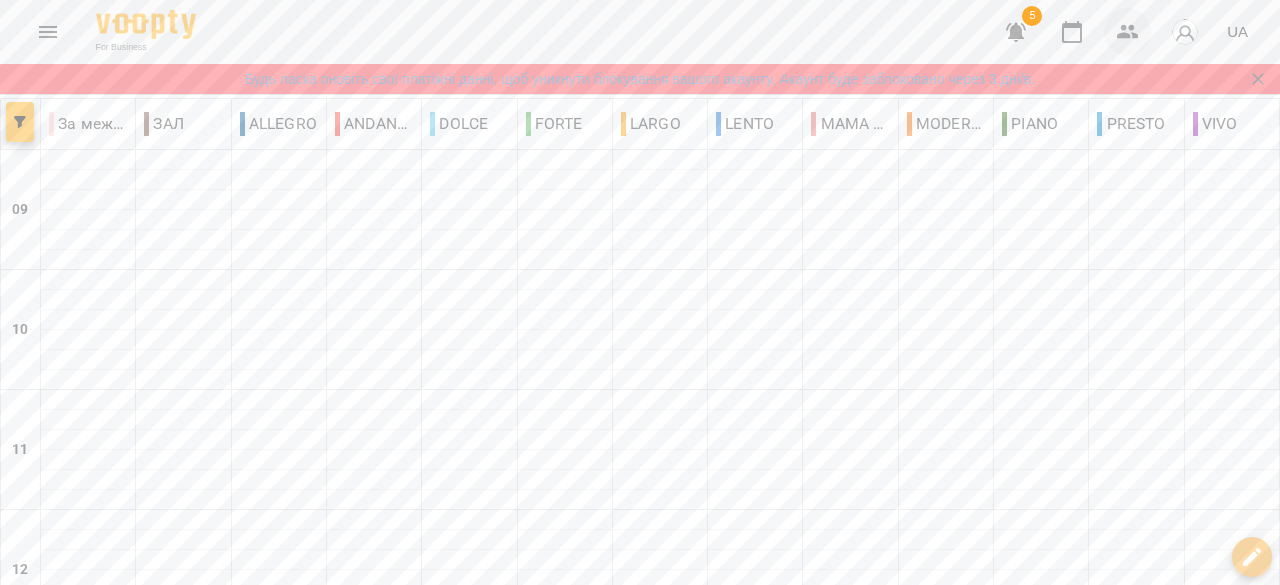 click 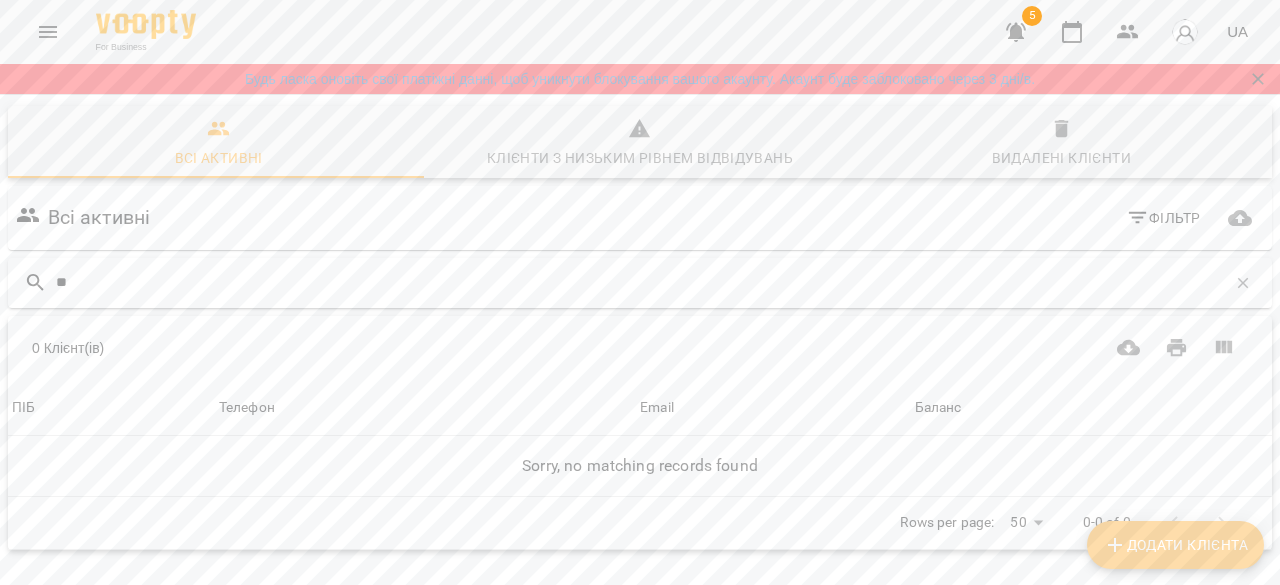 type on "*" 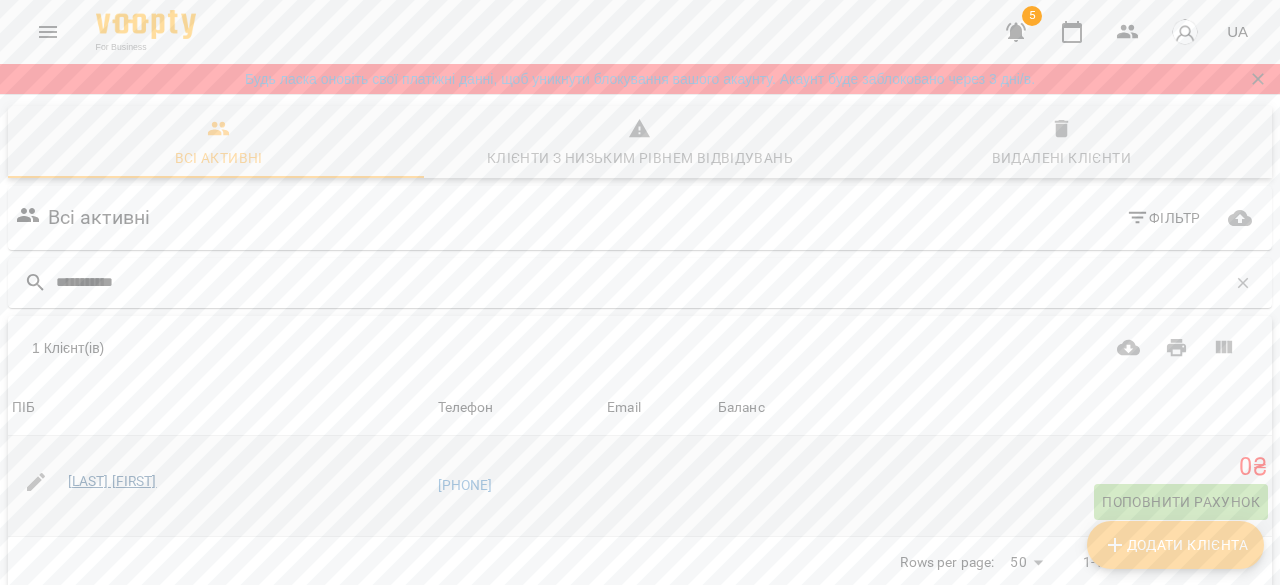 type on "**********" 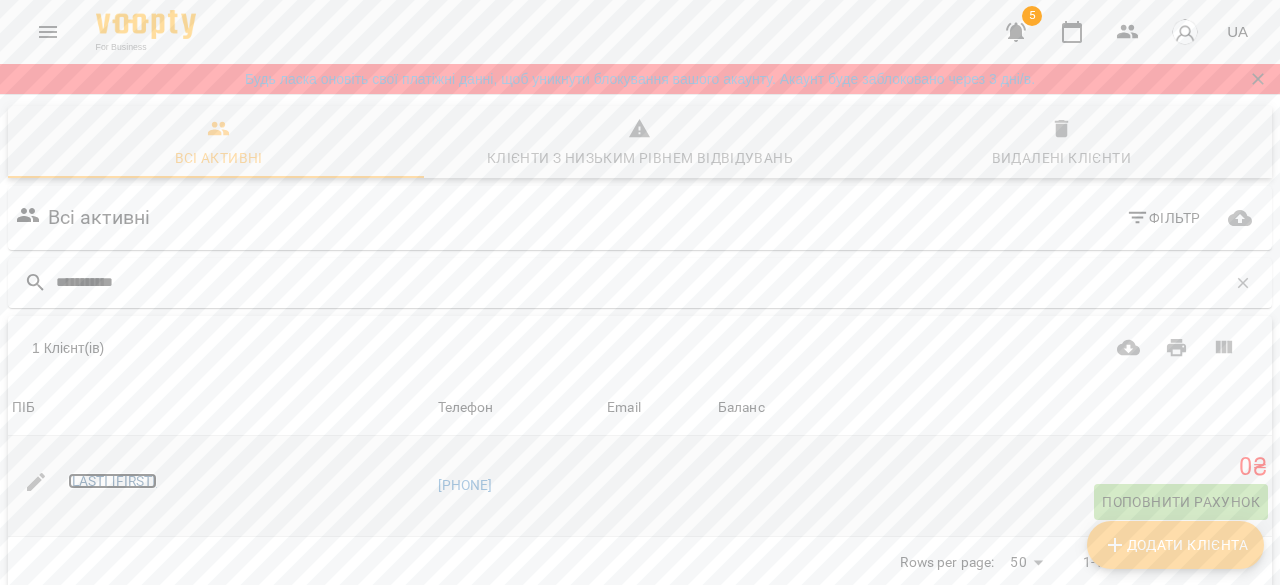 click on "[LAST] [FIRST]" at bounding box center (112, 481) 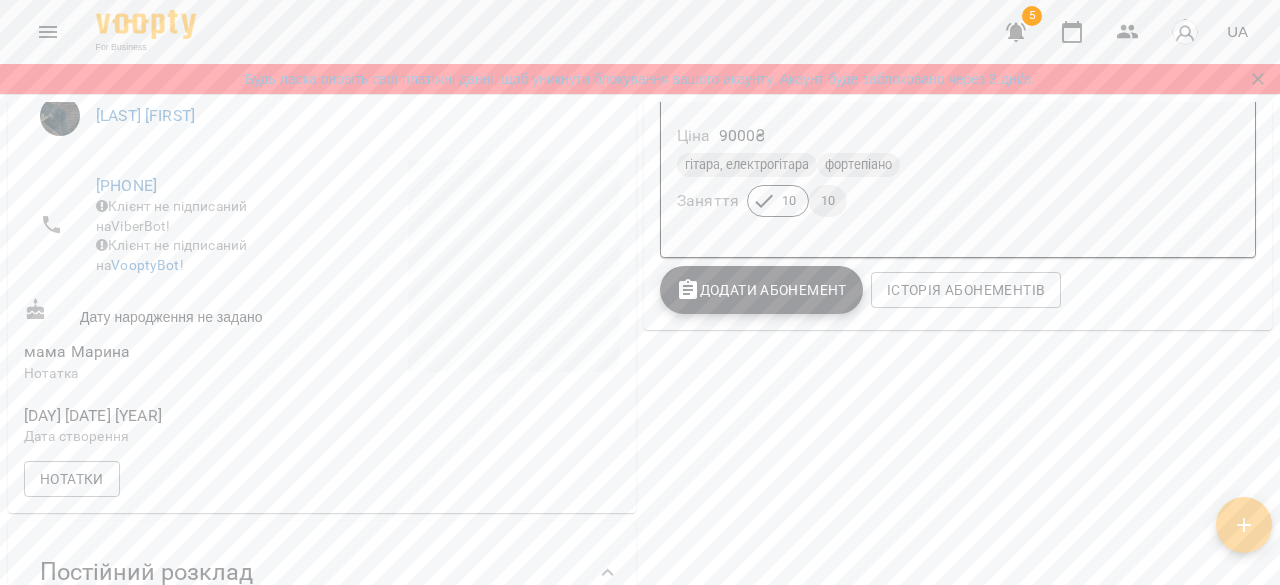 scroll, scrollTop: 300, scrollLeft: 0, axis: vertical 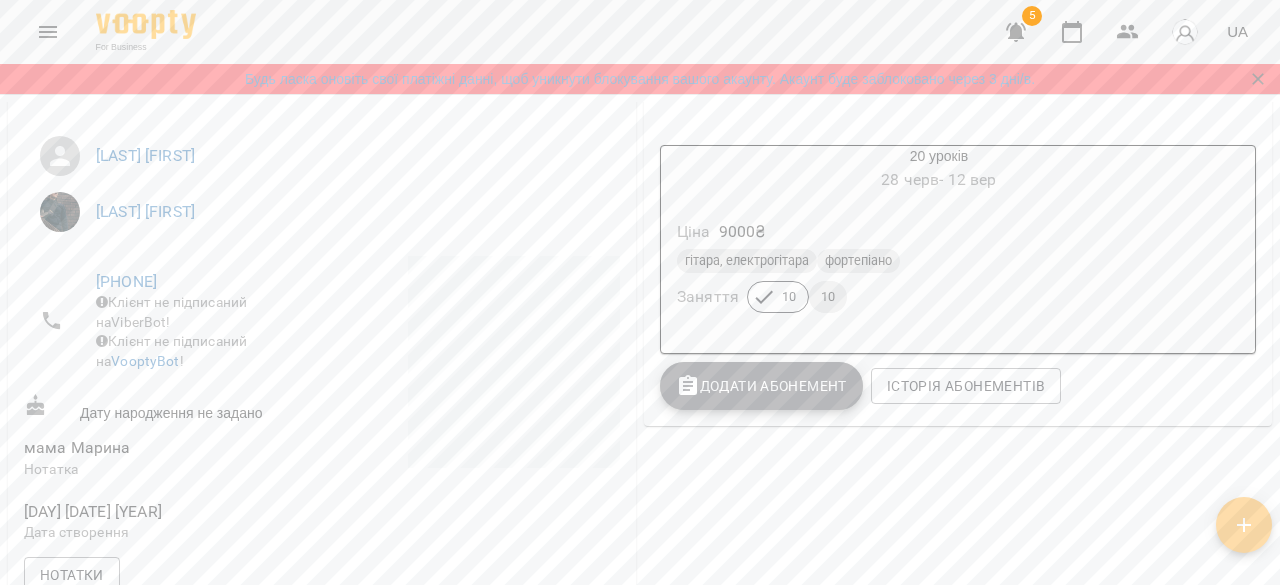click on "Додати Абонемент" at bounding box center (761, 386) 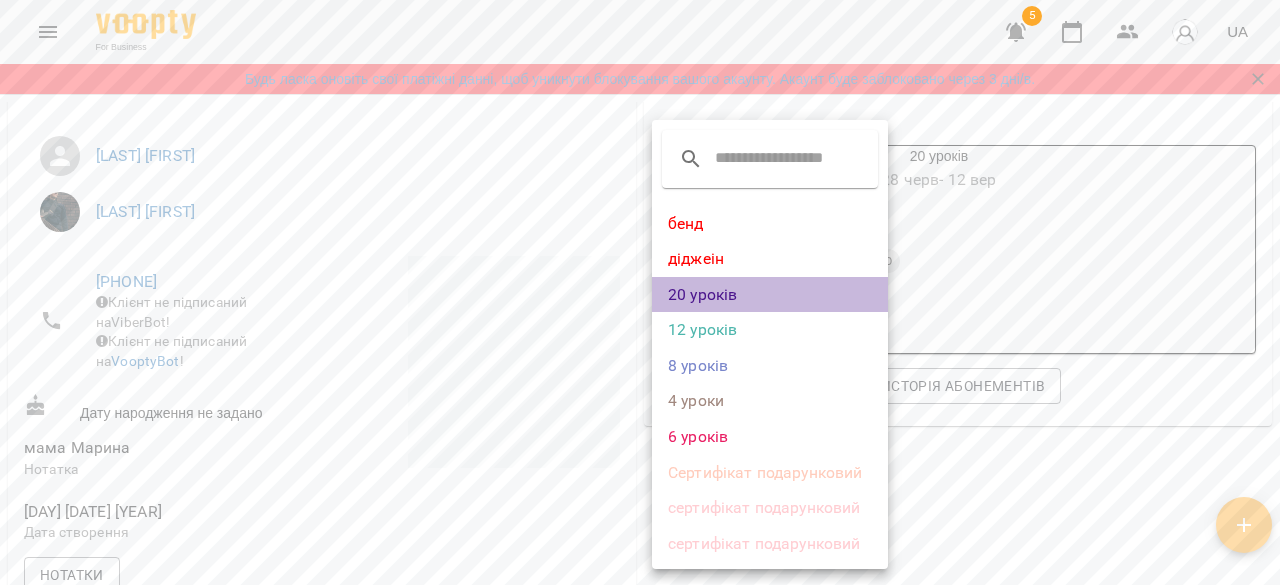click on "20 уроків" at bounding box center (770, 295) 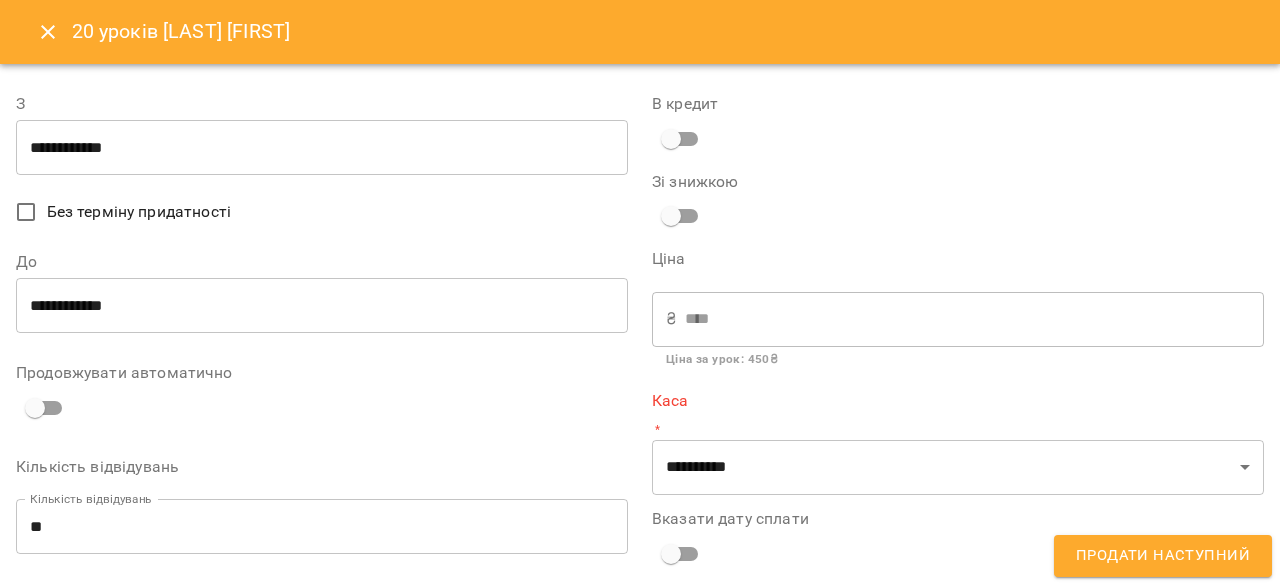 click on "**********" at bounding box center [322, 148] 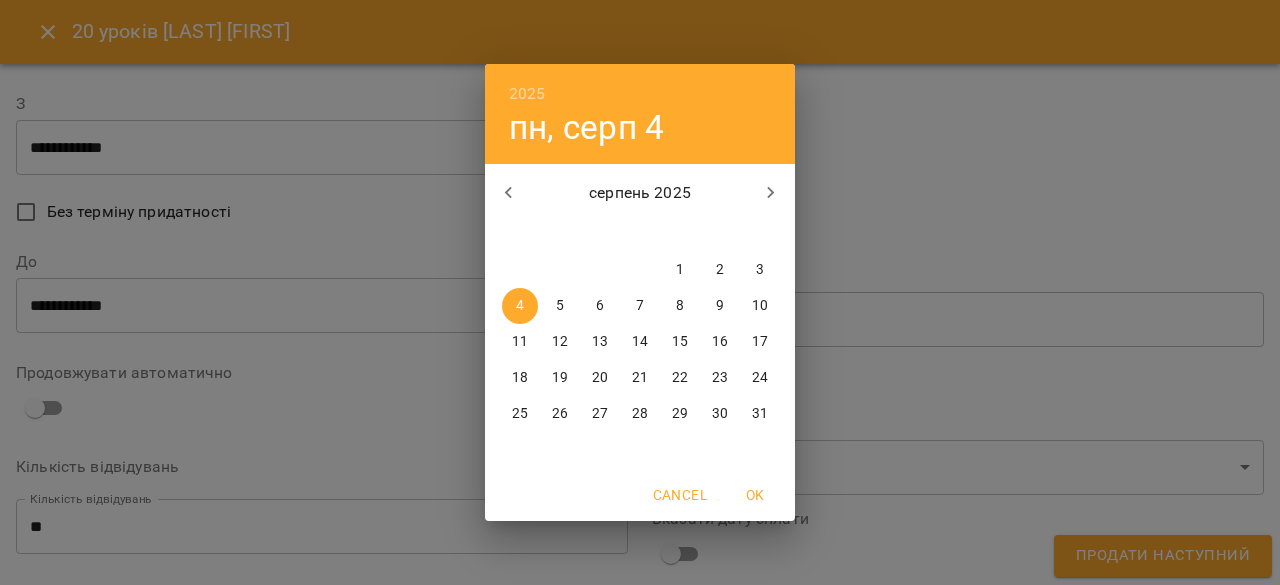 click 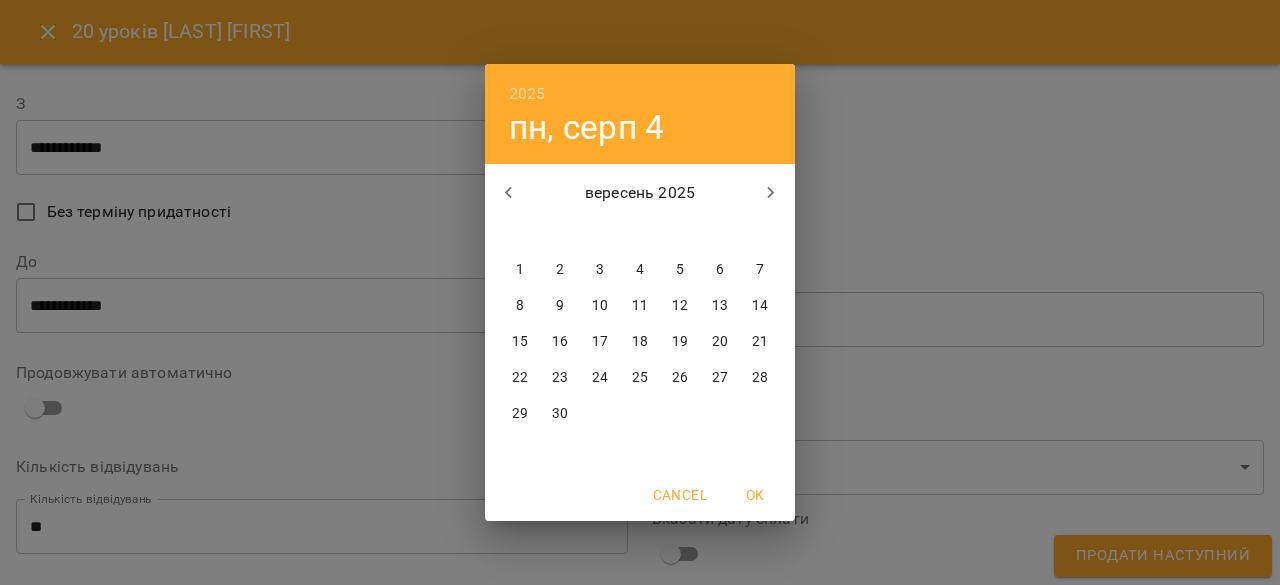 click on "19" at bounding box center [680, 342] 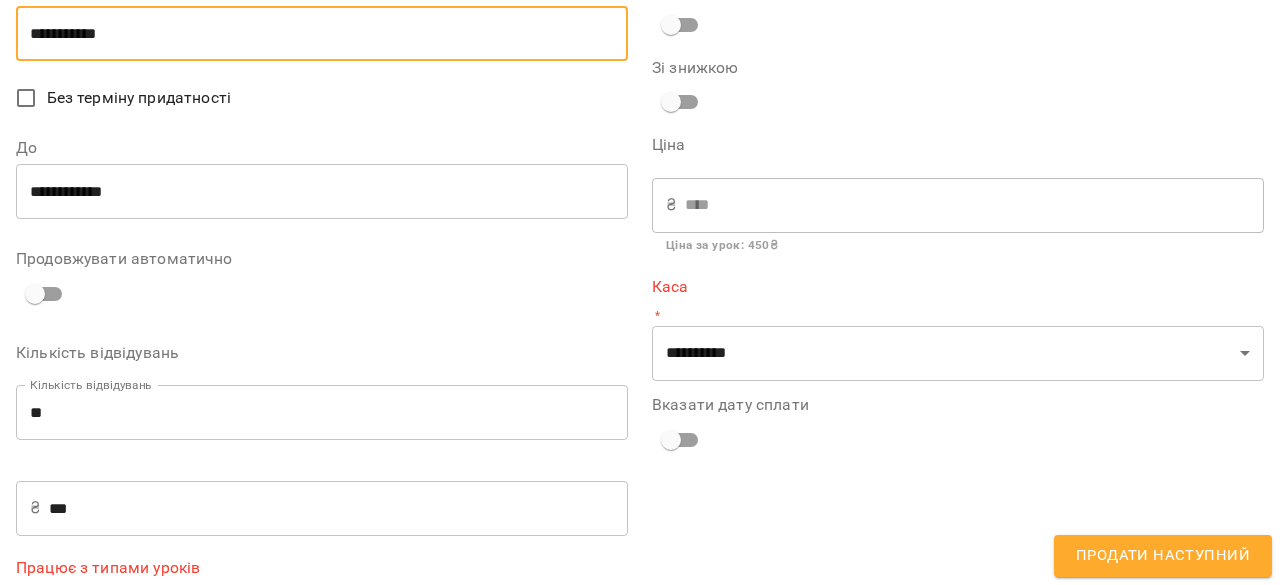 scroll, scrollTop: 198, scrollLeft: 0, axis: vertical 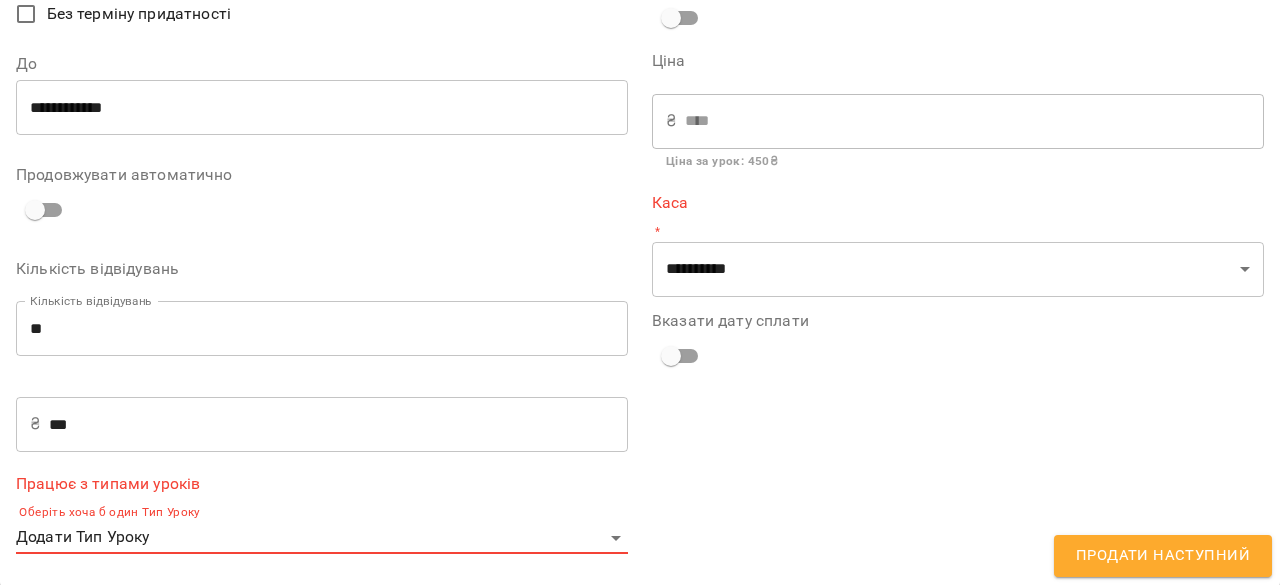 click on "For Business 5 UA Будь ласка оновіть свої платіжні данні, щоб уникнути блокування вашого акаунту. Акаунт буде заблоковано через 3 дні/в. Мої клієнти / [LAST] [FIRST] [LAST] [FIRST] 0 ₴ Баланс Поповнити рахунок Актуальні абонементи ( 1 ) 20 уроків 28 черв  -   12 вер Ціна 9000 ₴ гітара, електрогітара фортепіано Заняття 10 10 Додати Абонемент Історія абонементів Інформація про учня https://www.voopty.com.ua/client/6317635a934cae00097b41bb/6366b2d6f82cb90008387b50 Особистий кабінет клієнта [LAST] [FIRST] [PHONE] Клієнт не підписаний на  ViberBot! VooptyBot ! Нотатка" at bounding box center (640, 341) 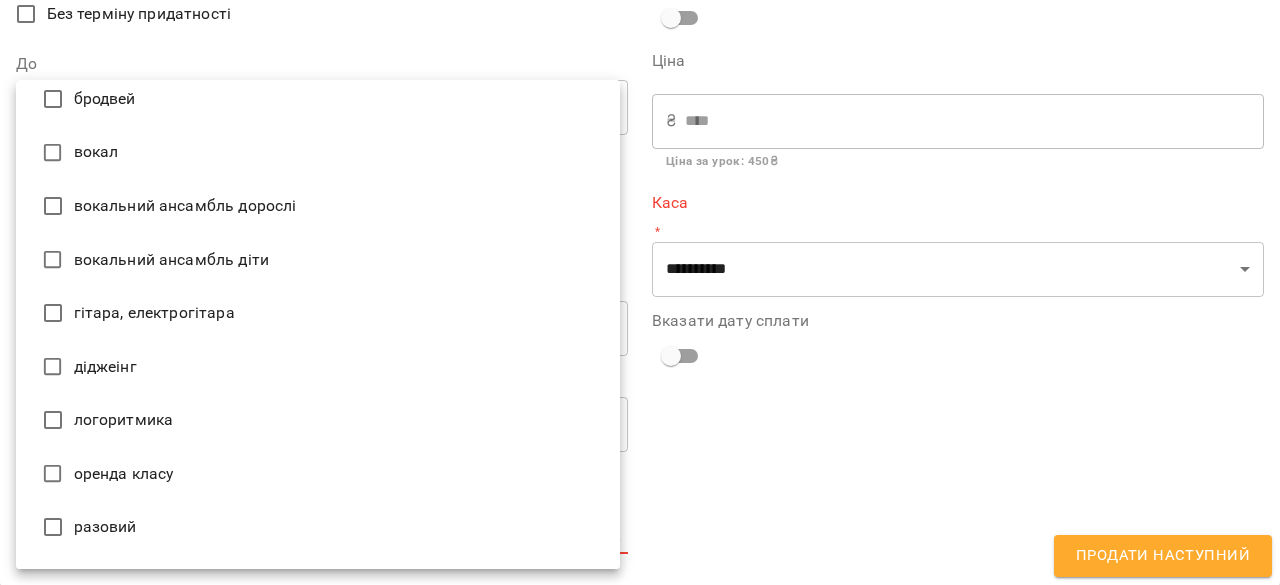 scroll, scrollTop: 400, scrollLeft: 0, axis: vertical 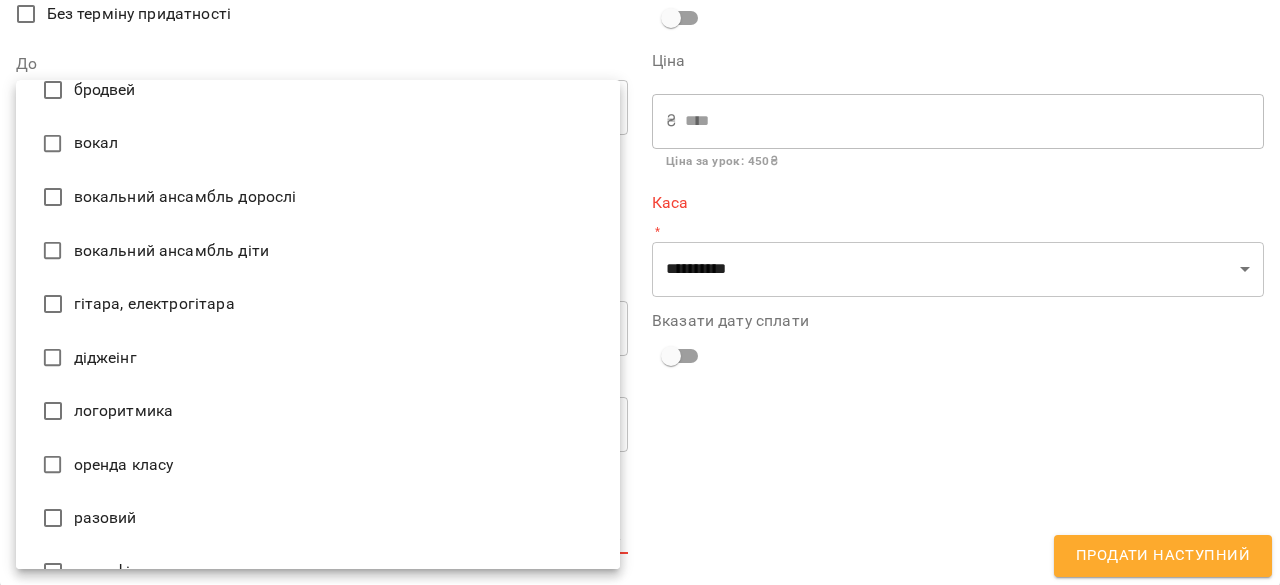 click on "гітара, електрогітара" at bounding box center [318, 304] 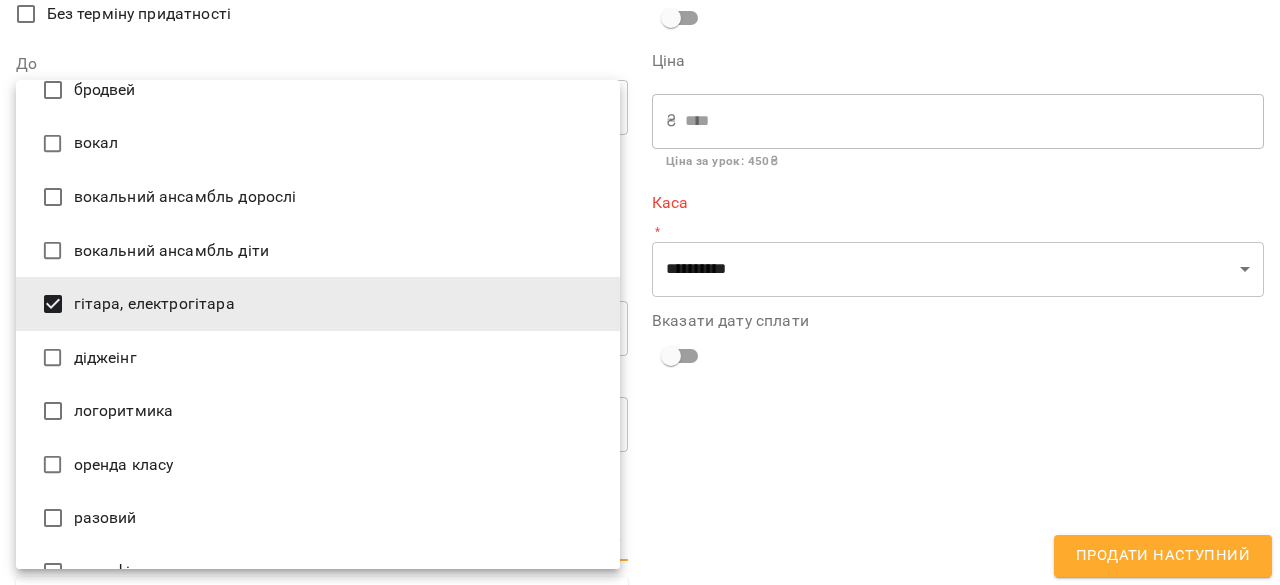 scroll, scrollTop: 651, scrollLeft: 0, axis: vertical 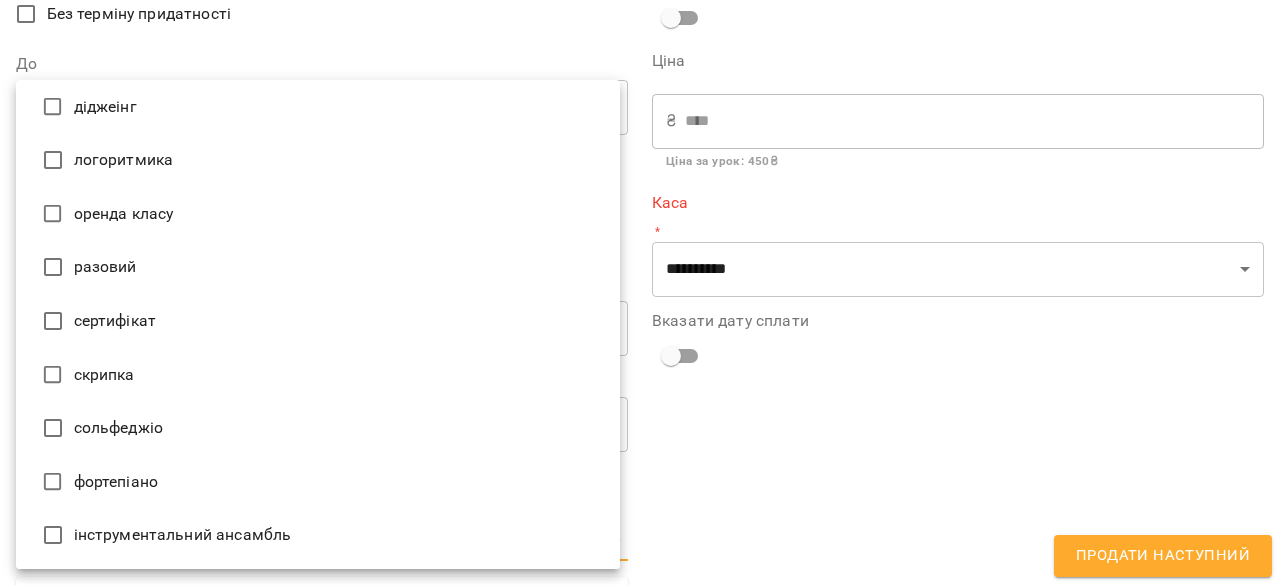 click on "фортепіано" at bounding box center [318, 482] 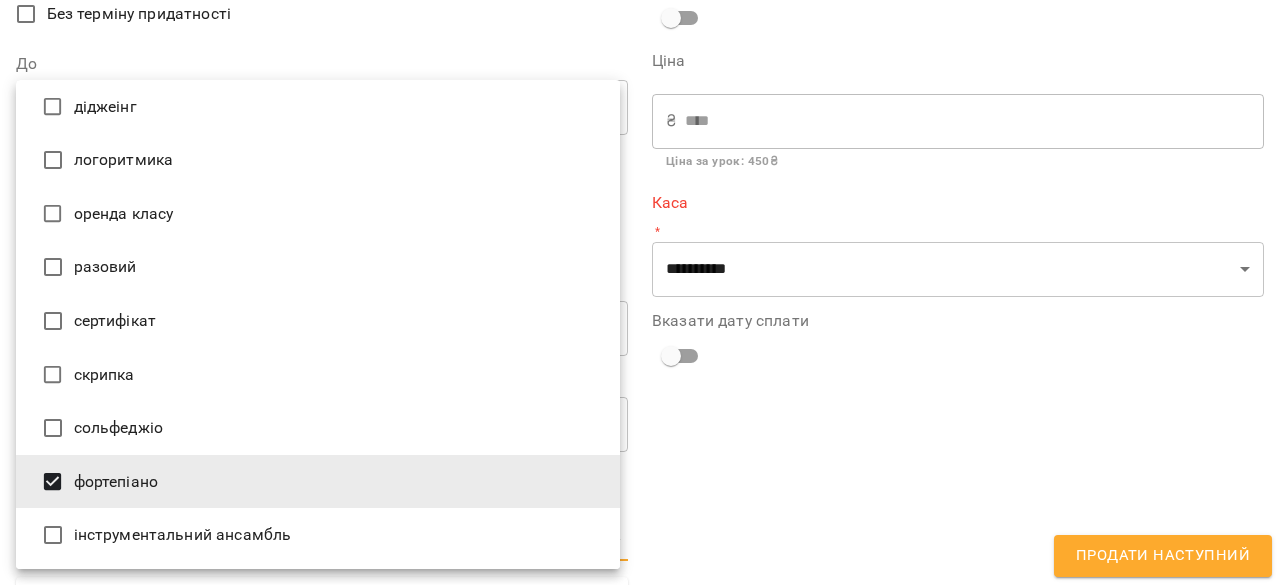 click at bounding box center (640, 292) 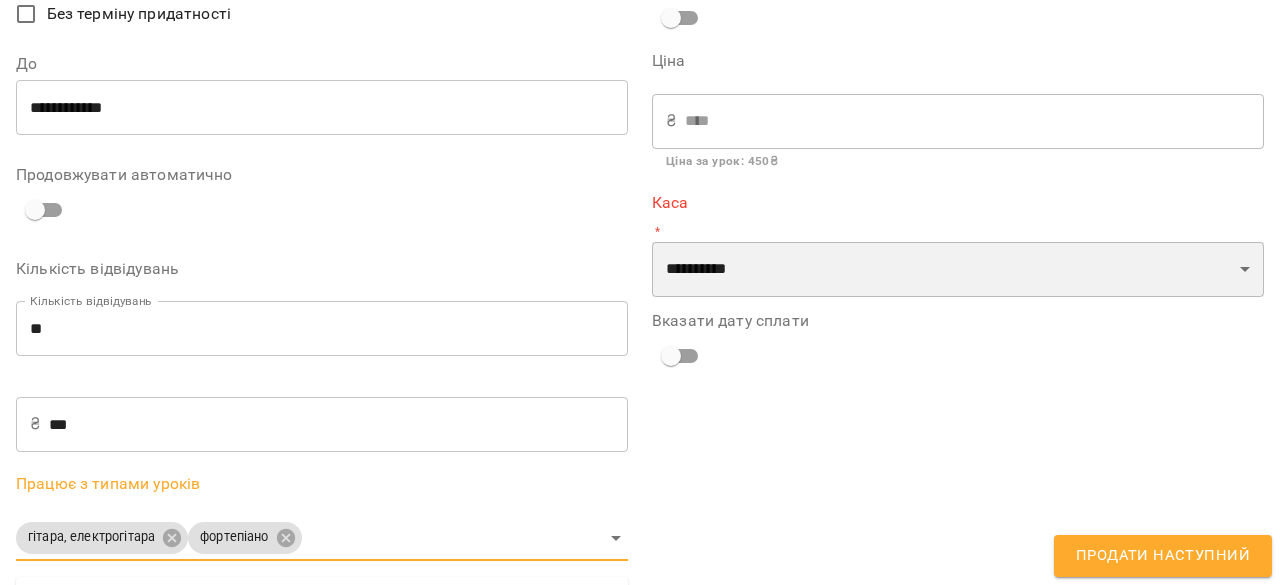 click on "**********" at bounding box center [958, 270] 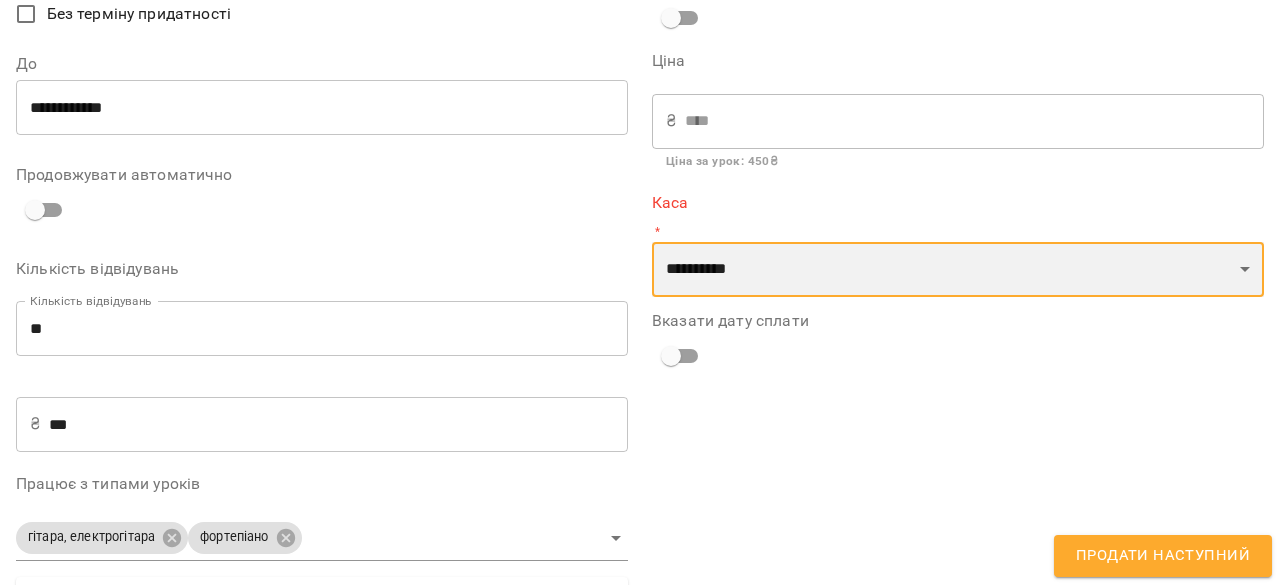 select on "****" 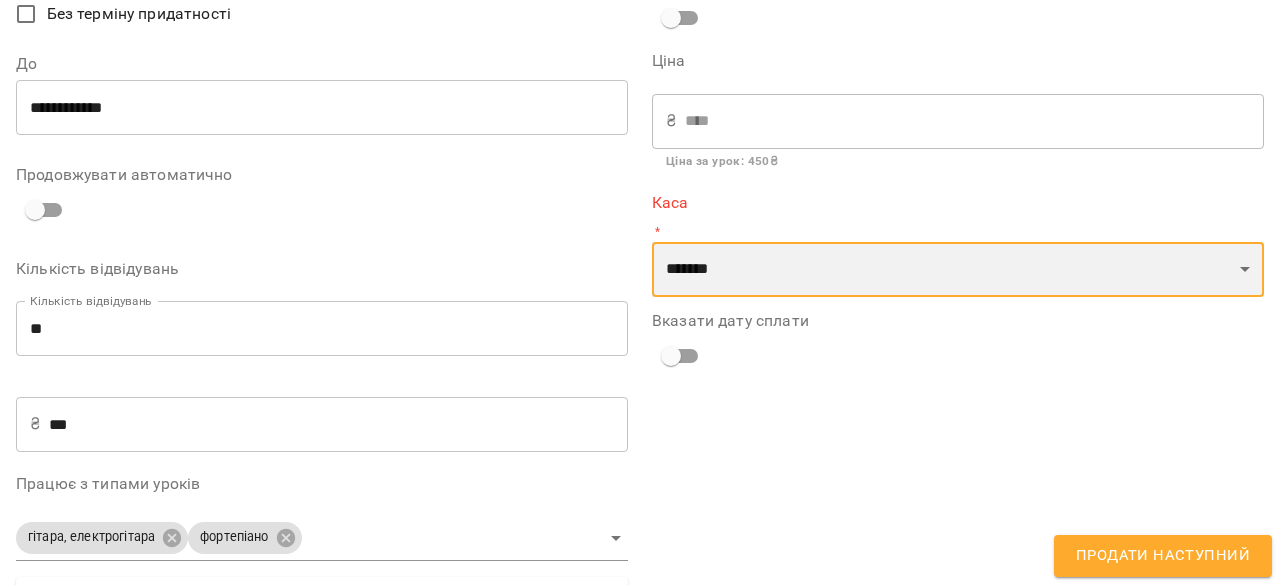 click on "**********" at bounding box center [958, 270] 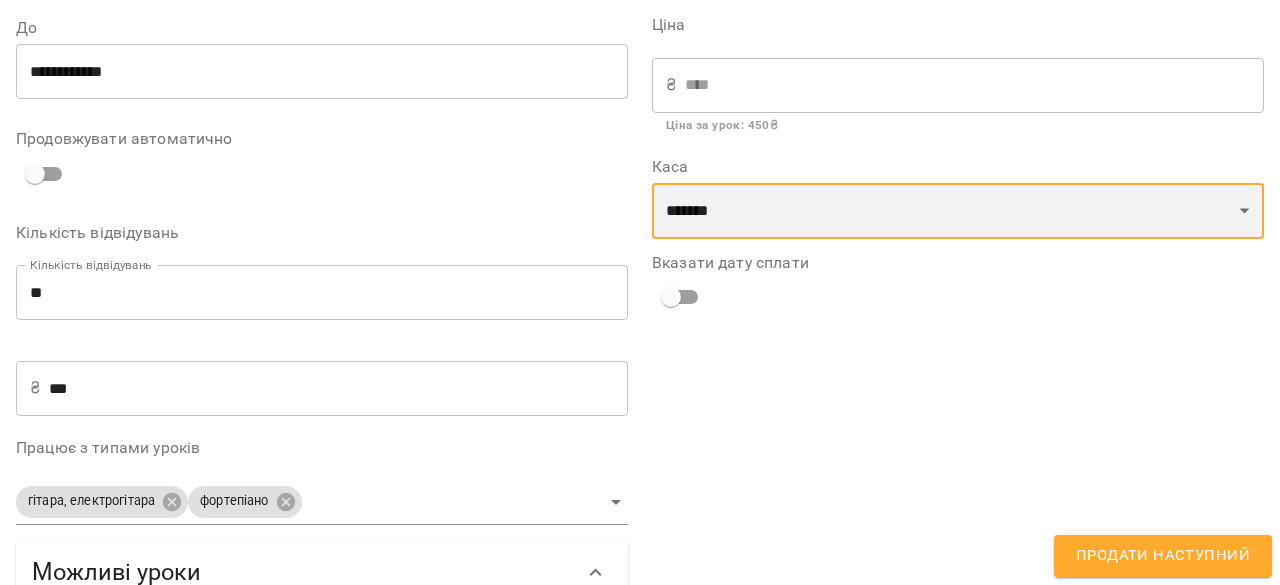scroll, scrollTop: 500, scrollLeft: 0, axis: vertical 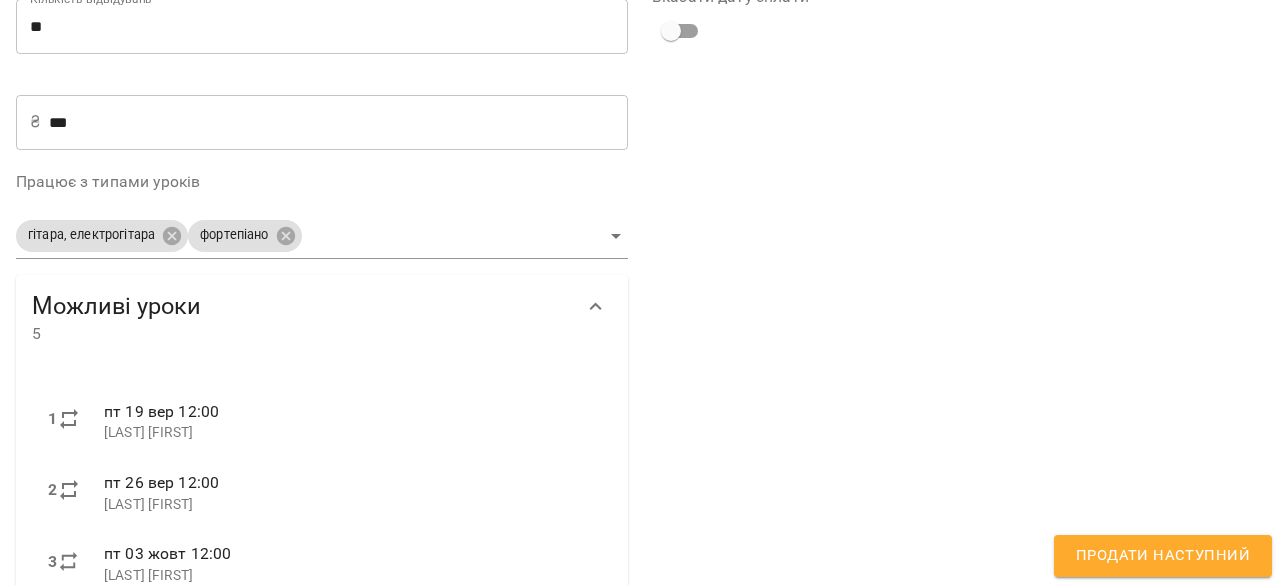 click on "Продати наступний" at bounding box center (1163, 556) 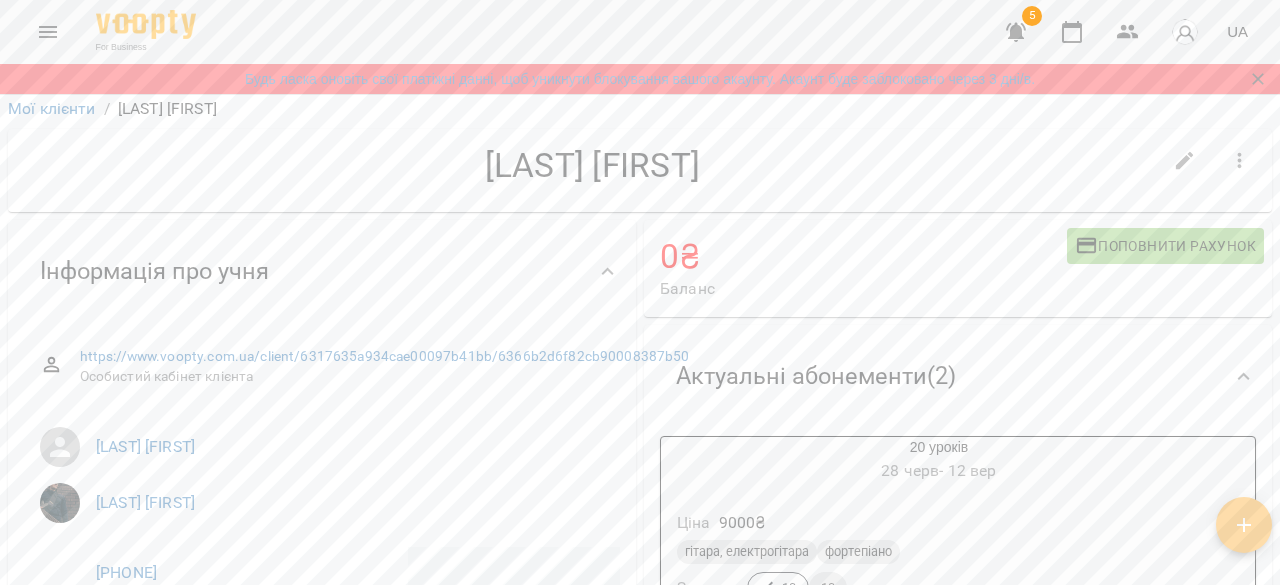scroll, scrollTop: 0, scrollLeft: 0, axis: both 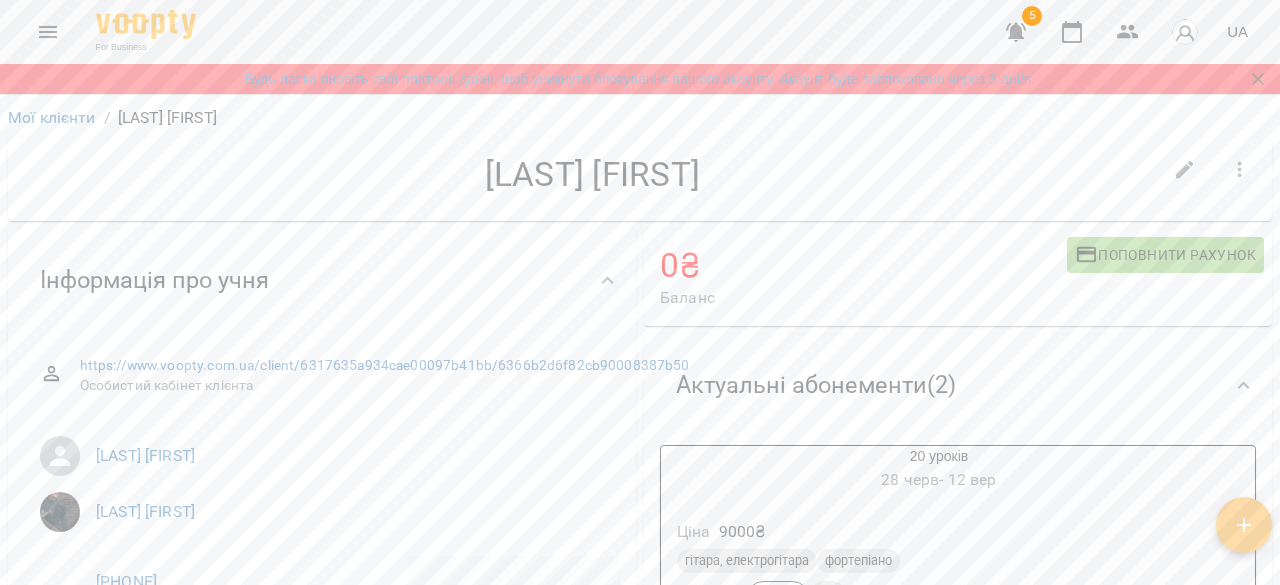 click on "Поповнити рахунок" at bounding box center [1165, 255] 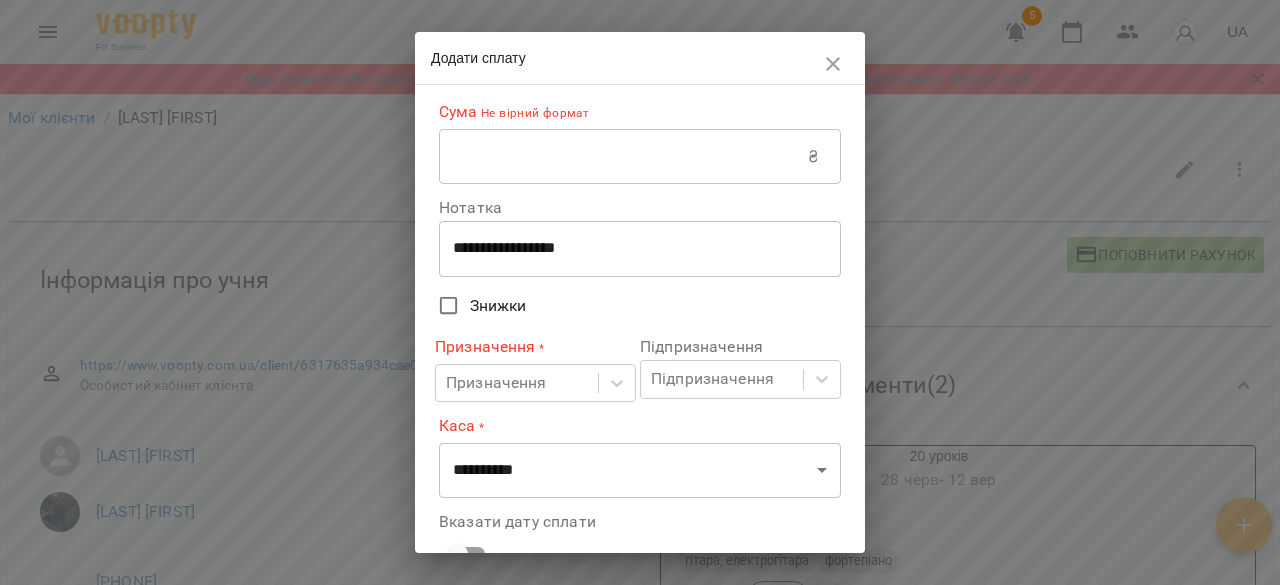 click at bounding box center [623, 157] 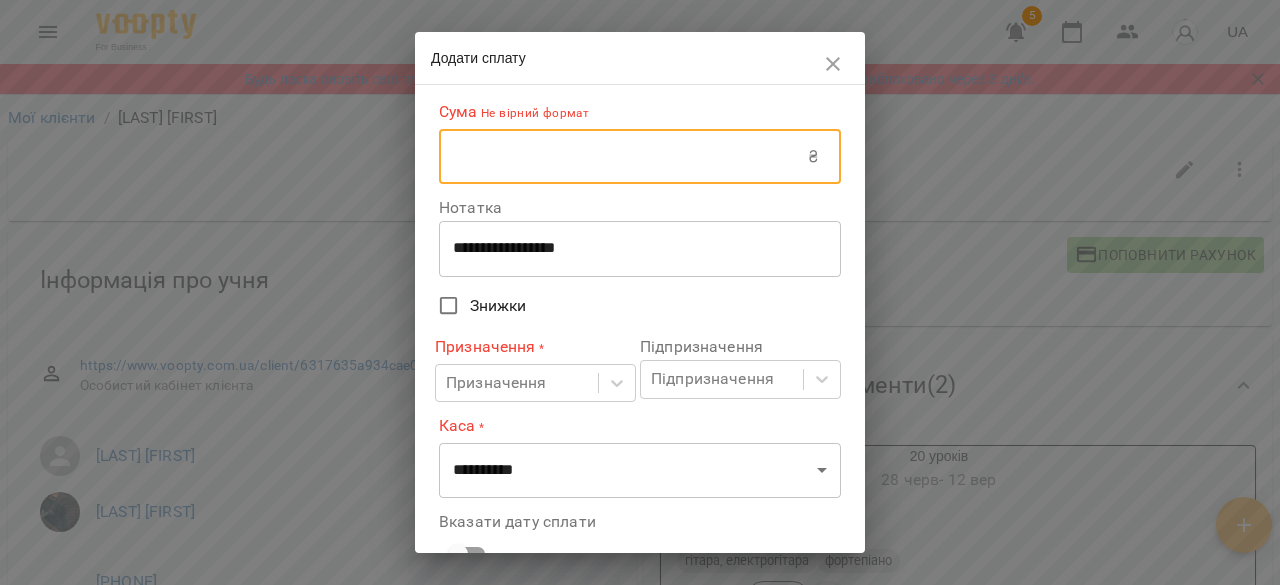 type on "***" 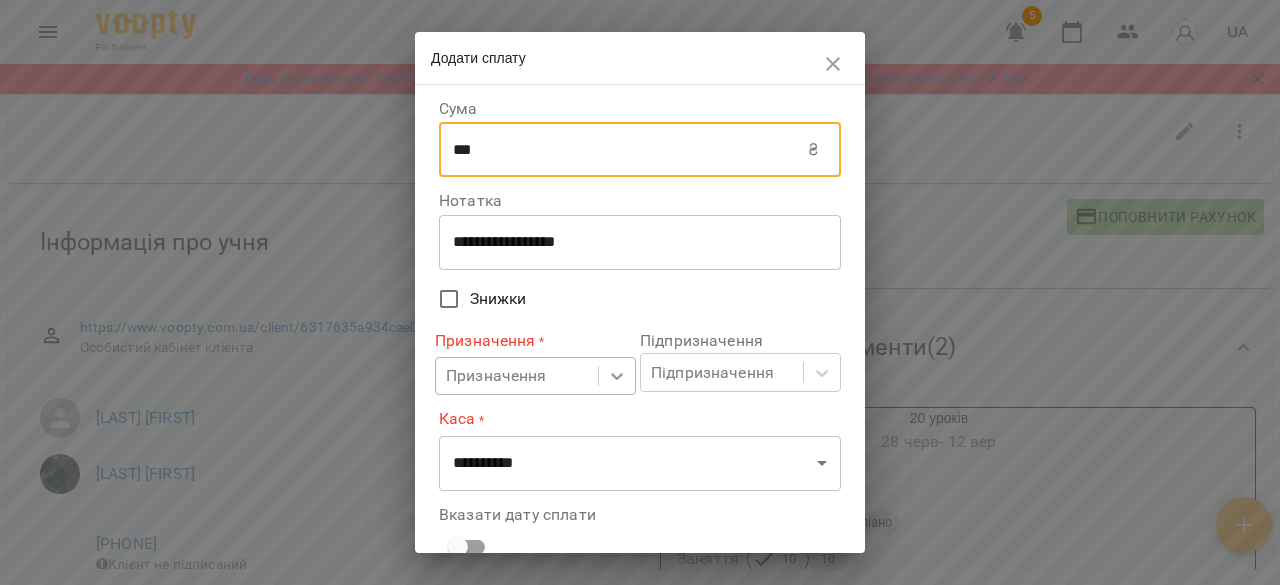 click on "For Business 5 UA Будь ласка оновіть свої платіжні данні, щоб уникнути блокування вашого акаунту. Акаунт буде заблоковано через 3 дні/в. Мої клієнти / Пономаренко Поліна Пономаренко Поліна 0 ₴ Баланс Поповнити рахунок Актуальні абонементи ( 2 ) 20 уроків 28 черв  -   12 вер Ціна 9000 ₴ гітара, електрогітара фортепіано Заняття 10 10 20 уроків 19 вер  -   19 жовт Ціна 9000 ₴ гітара, електрогітара фортепіано Заняття 20 Додати Абонемент Історія абонементів Інформація про учня https://www.voopty.com.ua/client/6317635a934cae00097b41bb/6366b2d6f82cb90008387b50 Особистий кабінет клієнта ! ," at bounding box center (640, 303) 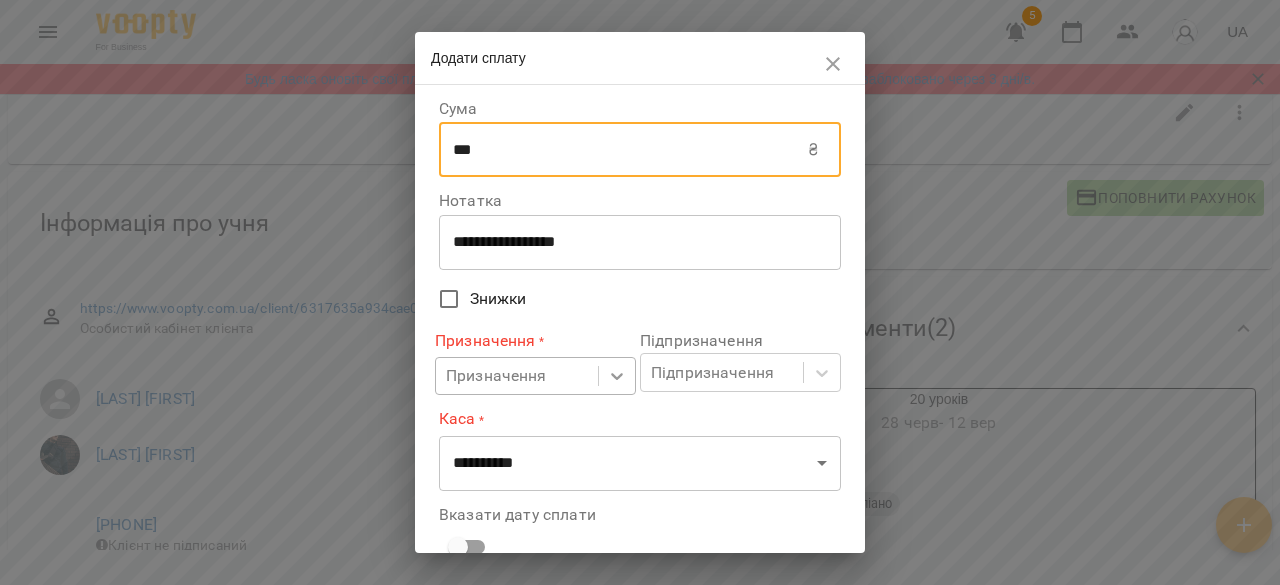 scroll, scrollTop: 69, scrollLeft: 0, axis: vertical 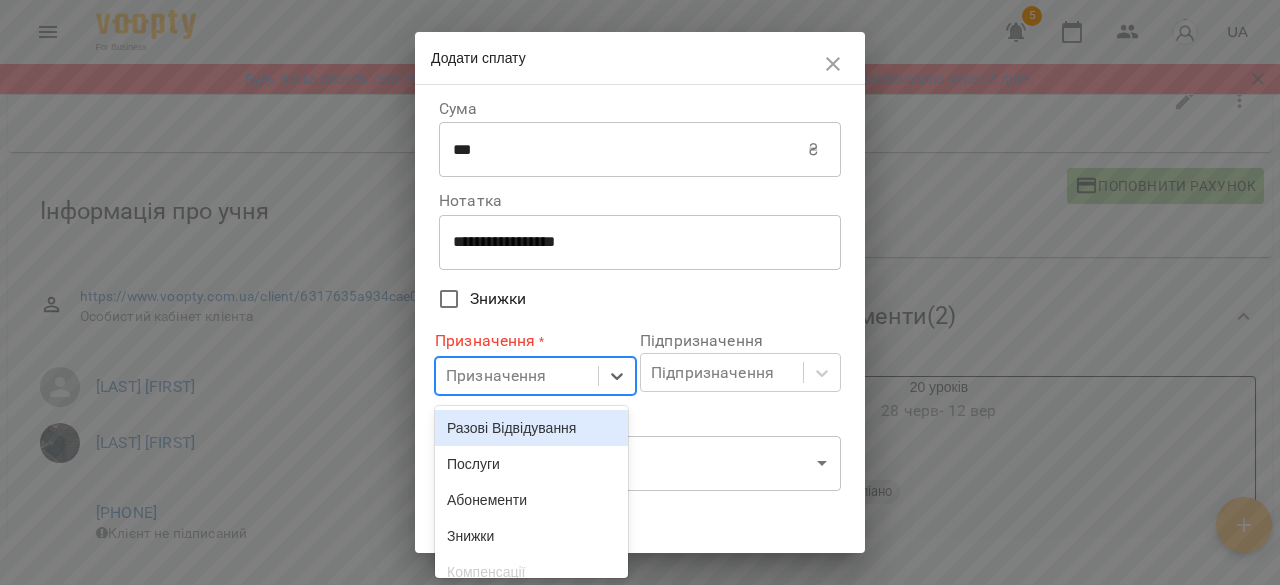click on "Разові Відвідування" at bounding box center (531, 428) 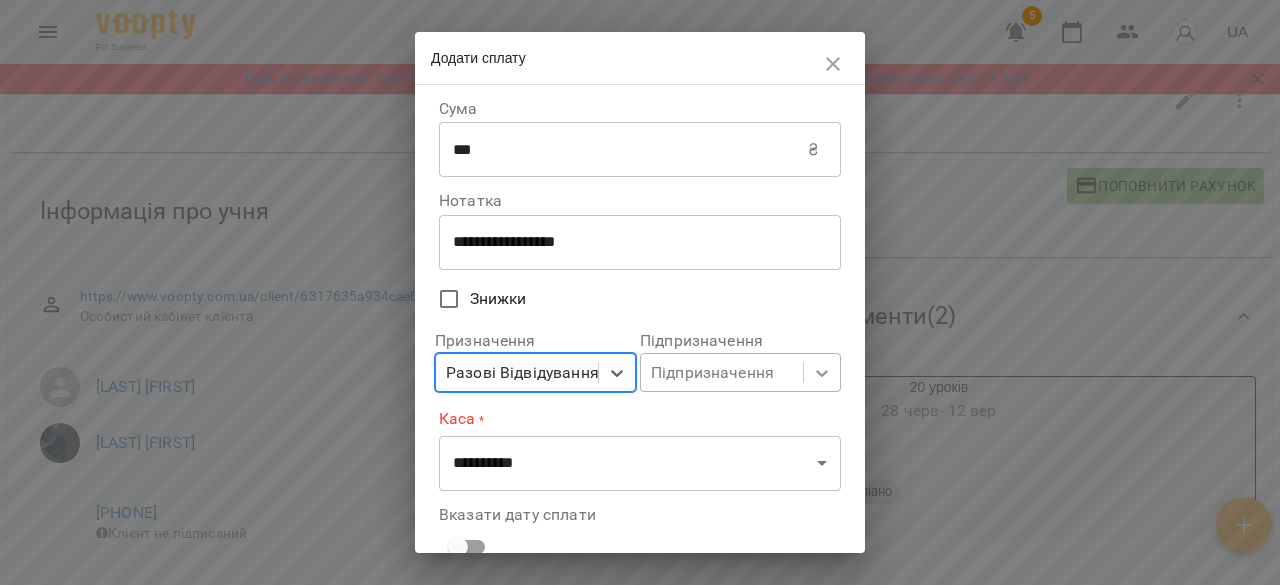 click on "For Business 5 UA Будь ласка оновіть свої платіжні данні, щоб уникнути блокування вашого акаунту. Акаунт буде заблоковано через 3 дні/в. Мої клієнти / Пономаренко Поліна Пономаренко Поліна 0 ₴ Баланс Поповнити рахунок Актуальні абонементи ( 2 ) 20 уроків 28 черв  -   12 вер Ціна 9000 ₴ гітара, електрогітара фортепіано Заняття 10 10 20 уроків 19 вер  -   19 жовт Ціна 9000 ₴ гітара, електрогітара фортепіано Заняття 20 Додати Абонемент Історія абонементів Інформація про учня https://www.voopty.com.ua/client/6317635a934cae00097b41bb/6366b2d6f82cb90008387b50 Особистий кабінет клієнта ! ," at bounding box center [640, 272] 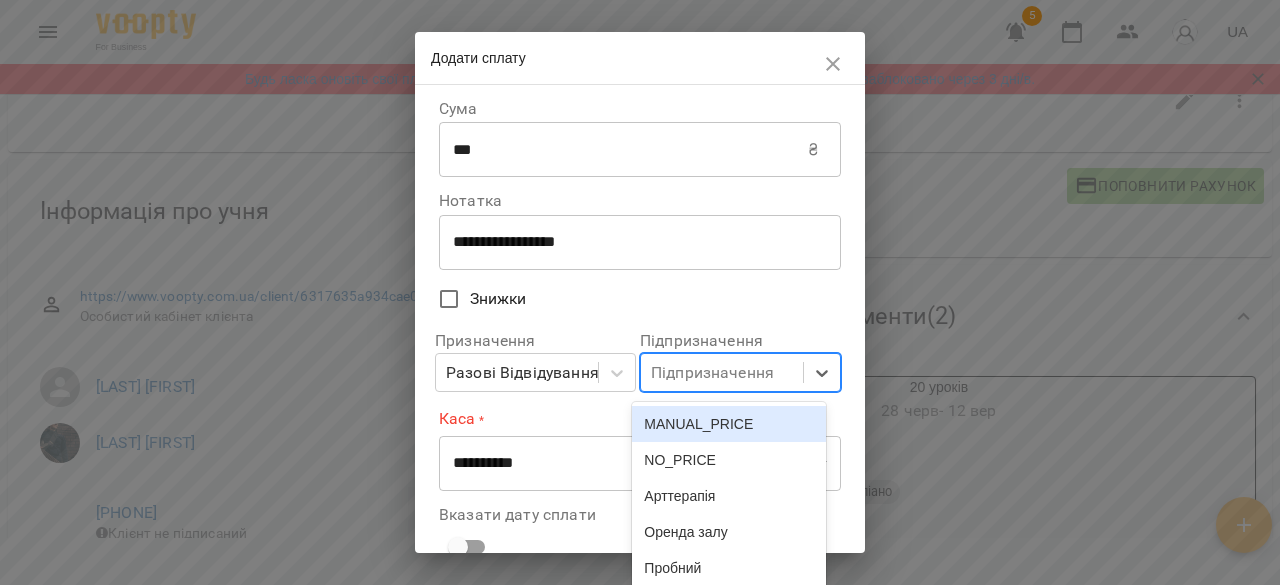 scroll, scrollTop: 194, scrollLeft: 0, axis: vertical 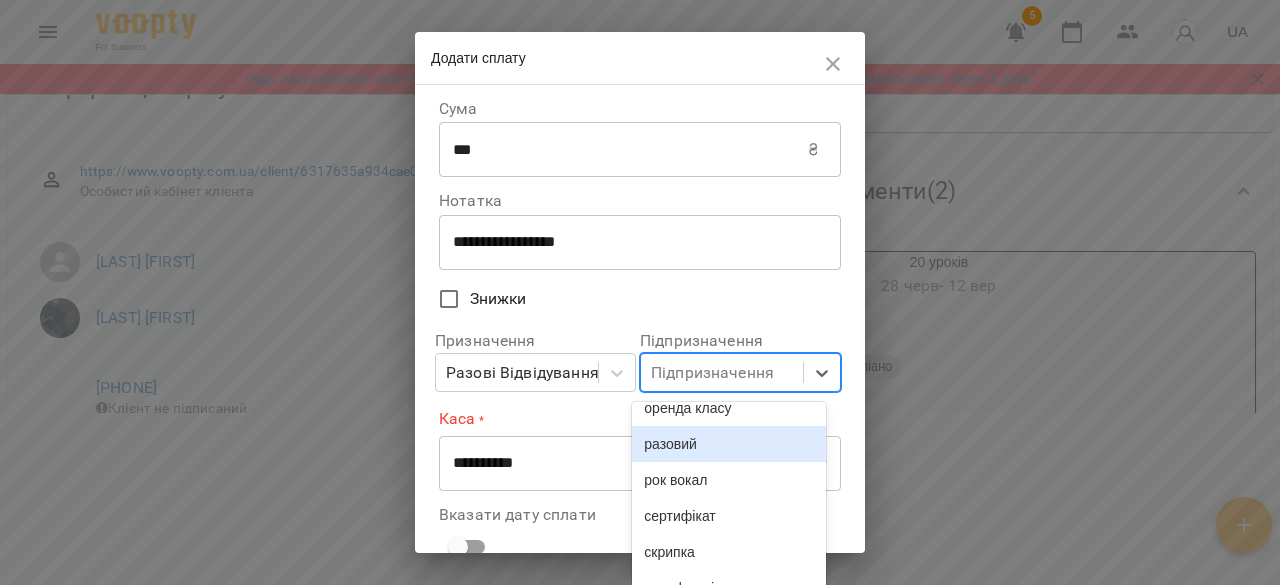 click on "разовий" at bounding box center (728, 444) 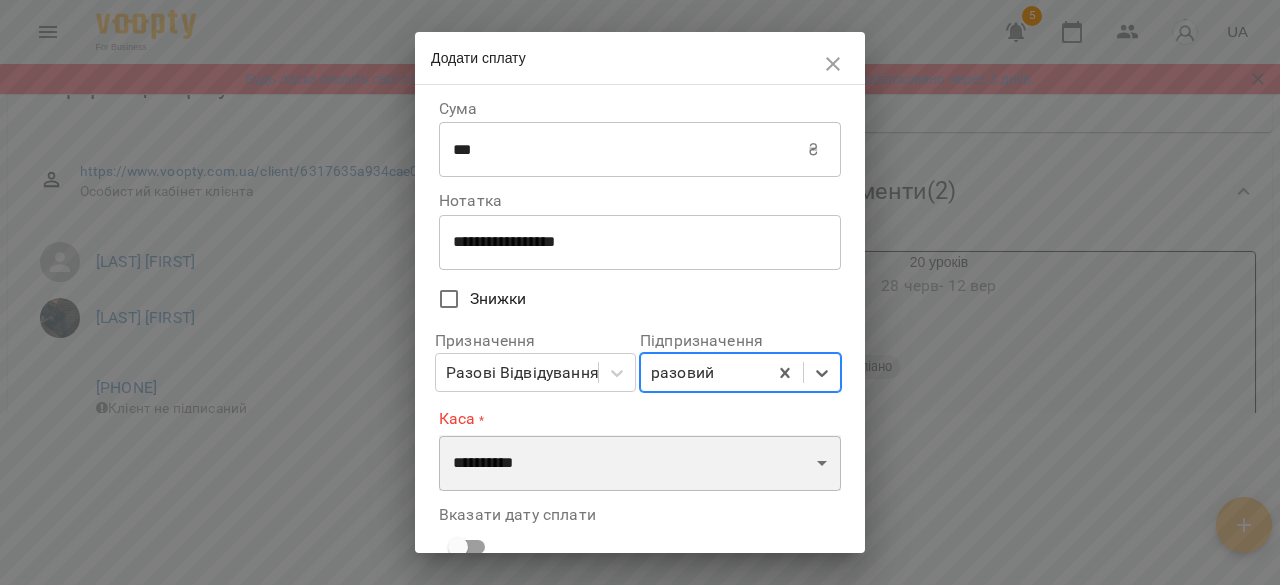 click on "**********" at bounding box center [640, 463] 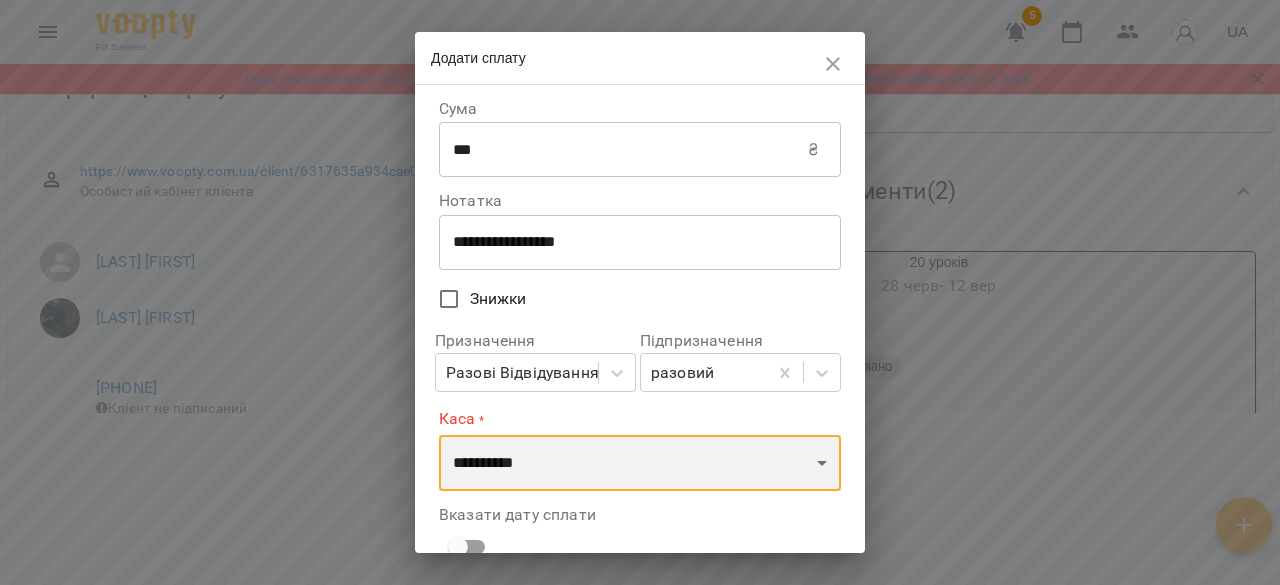 select on "****" 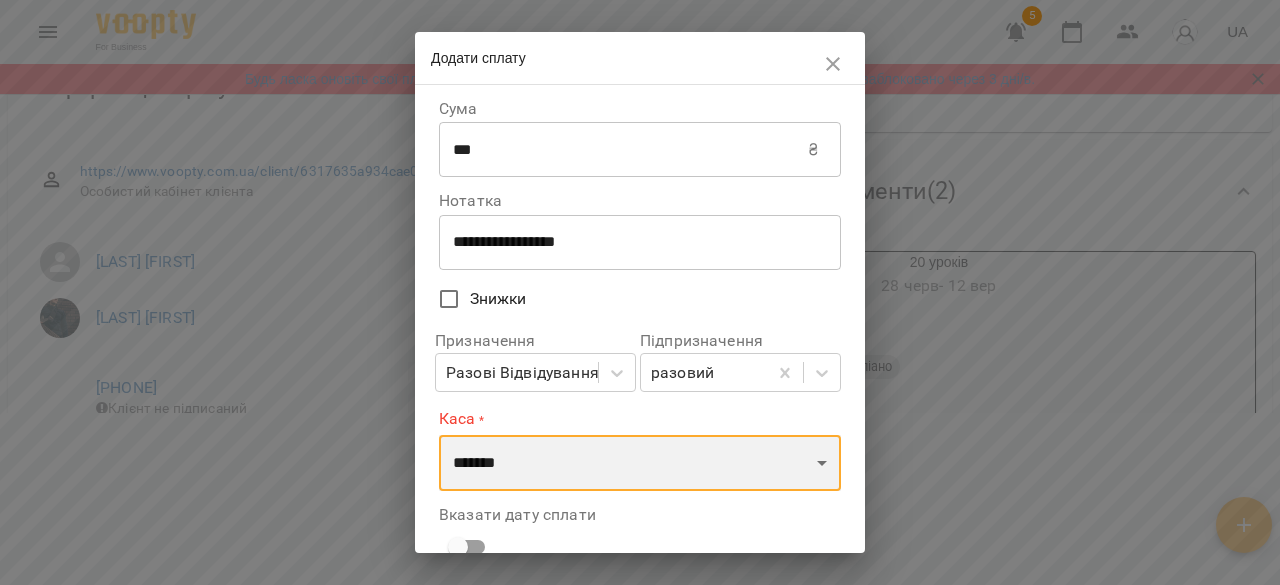 click on "**********" at bounding box center (640, 463) 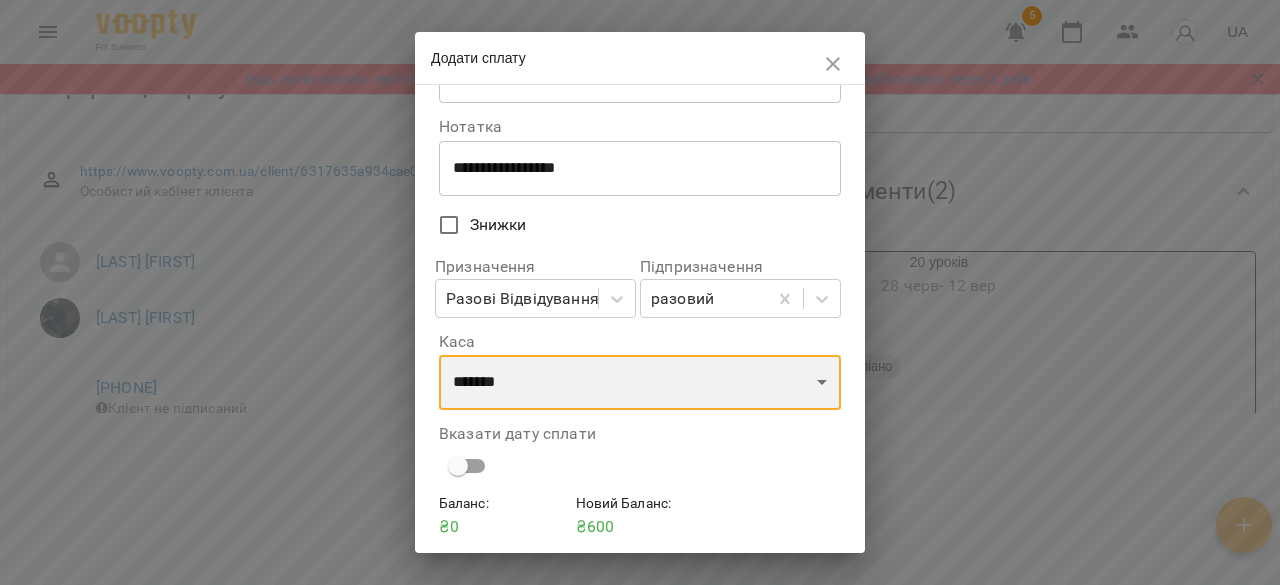 scroll, scrollTop: 144, scrollLeft: 0, axis: vertical 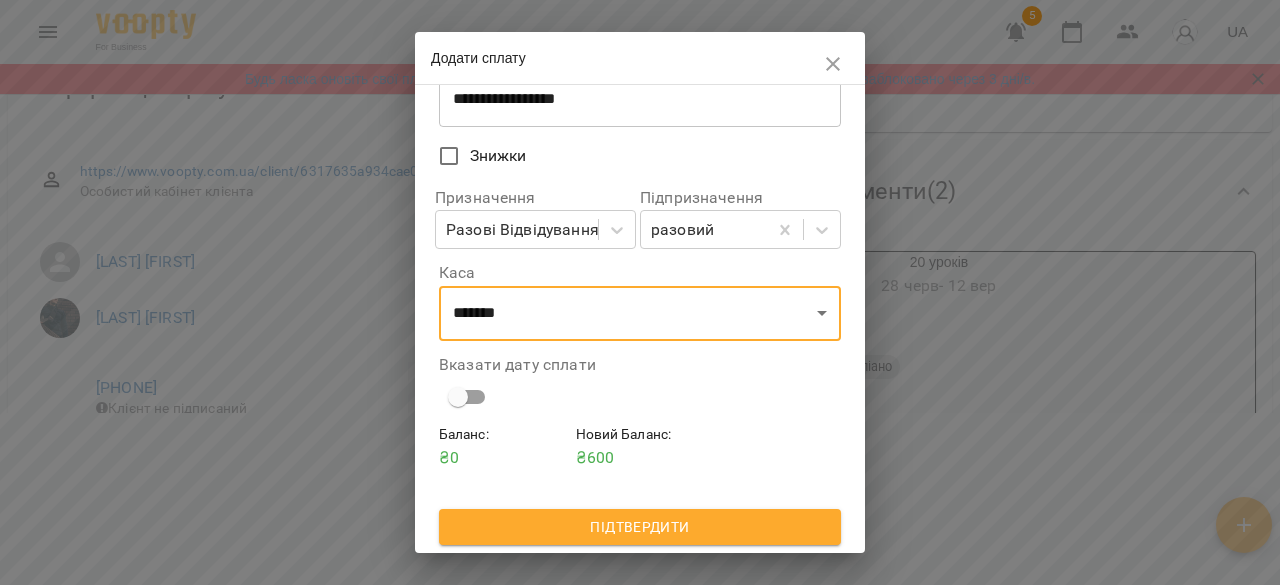 click on "Підтвердити" at bounding box center [640, 527] 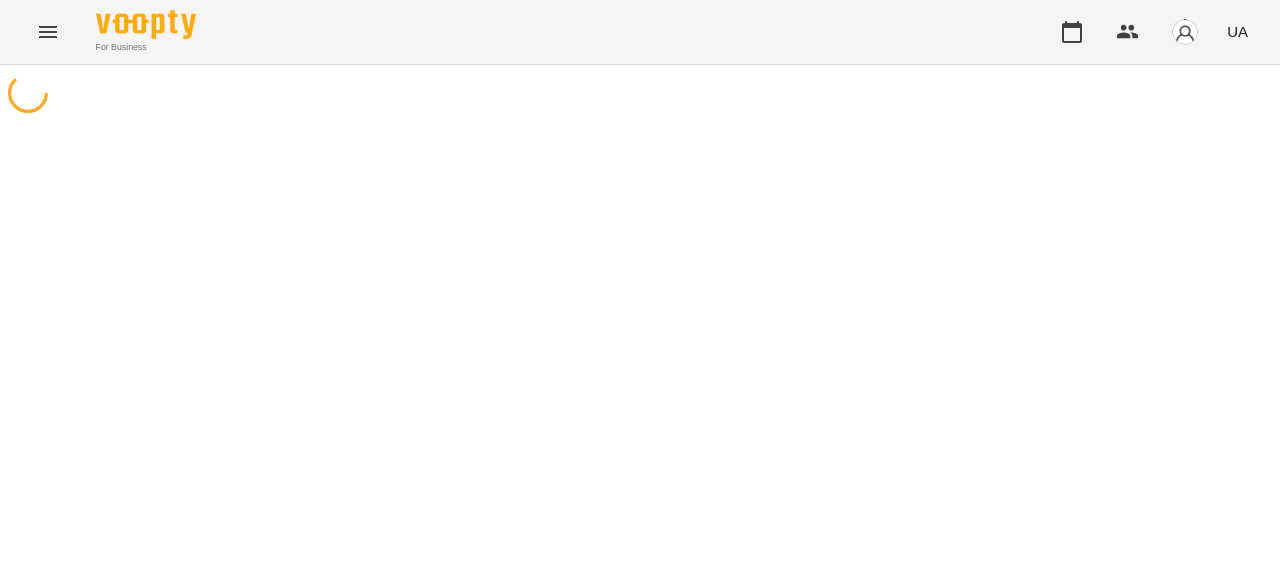 scroll, scrollTop: 0, scrollLeft: 0, axis: both 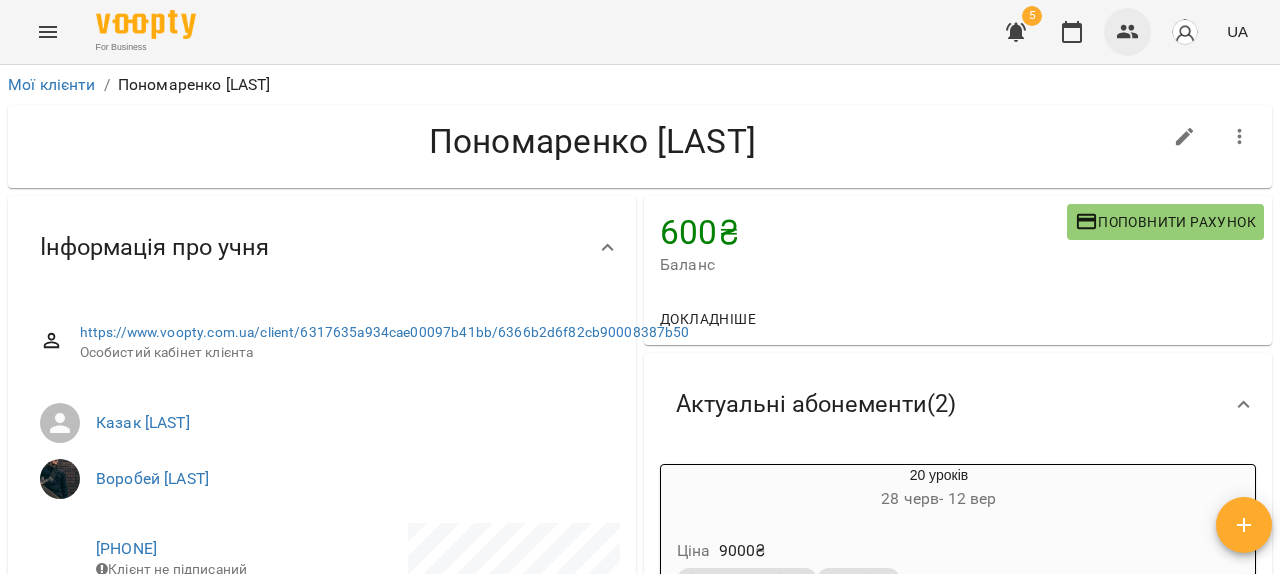 click 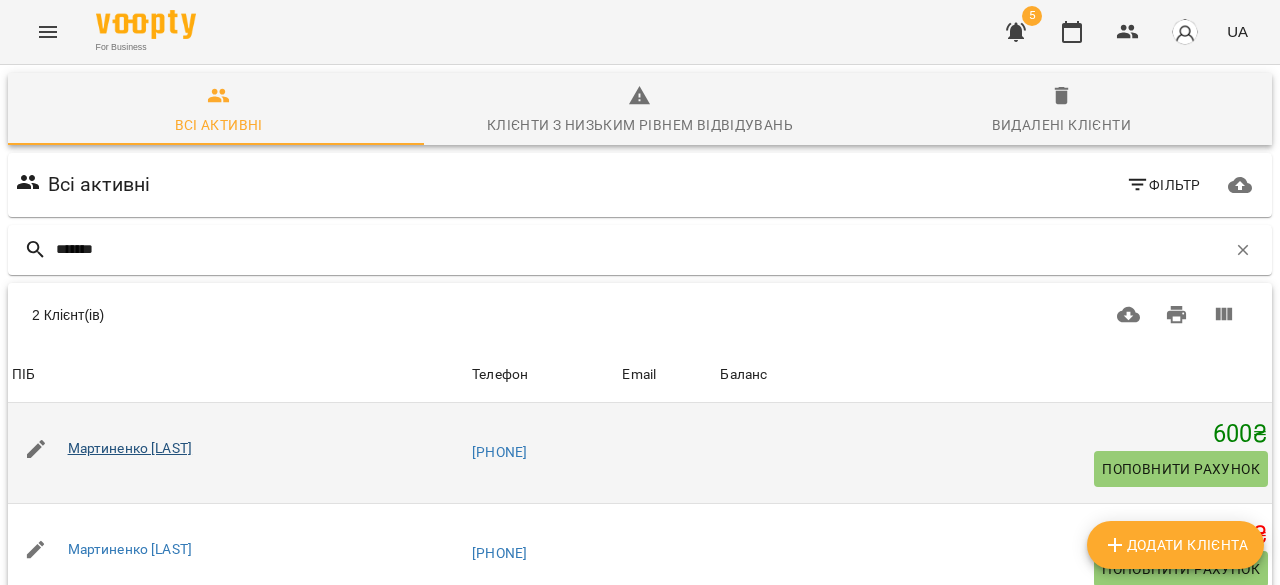 type on "*******" 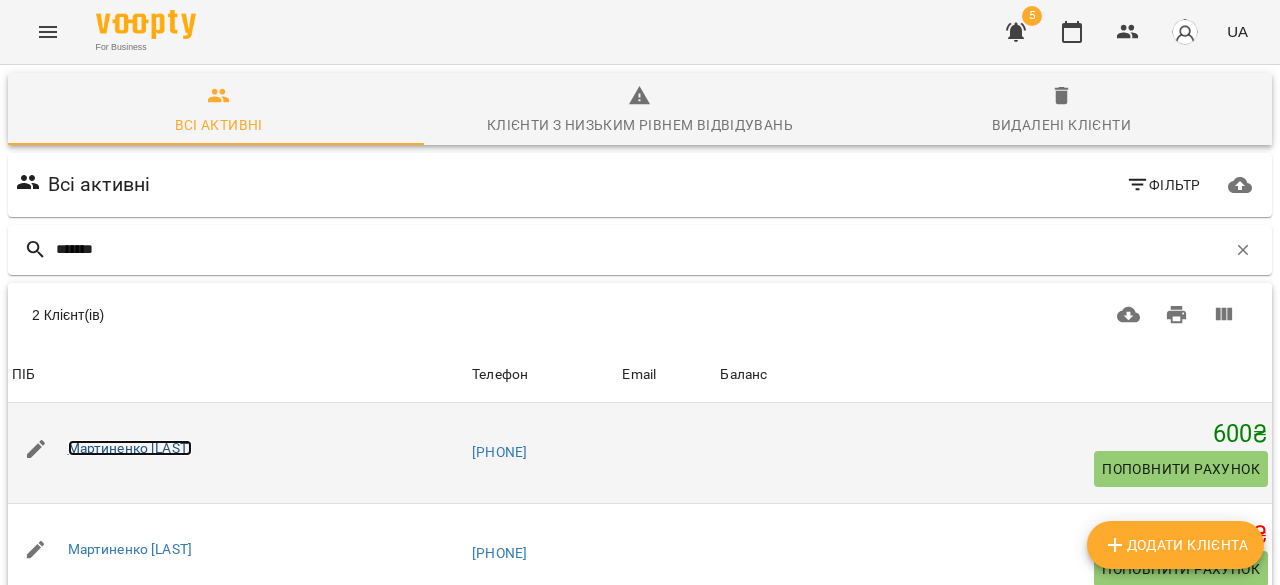 click on "Мартиненко [LAST]" at bounding box center [130, 448] 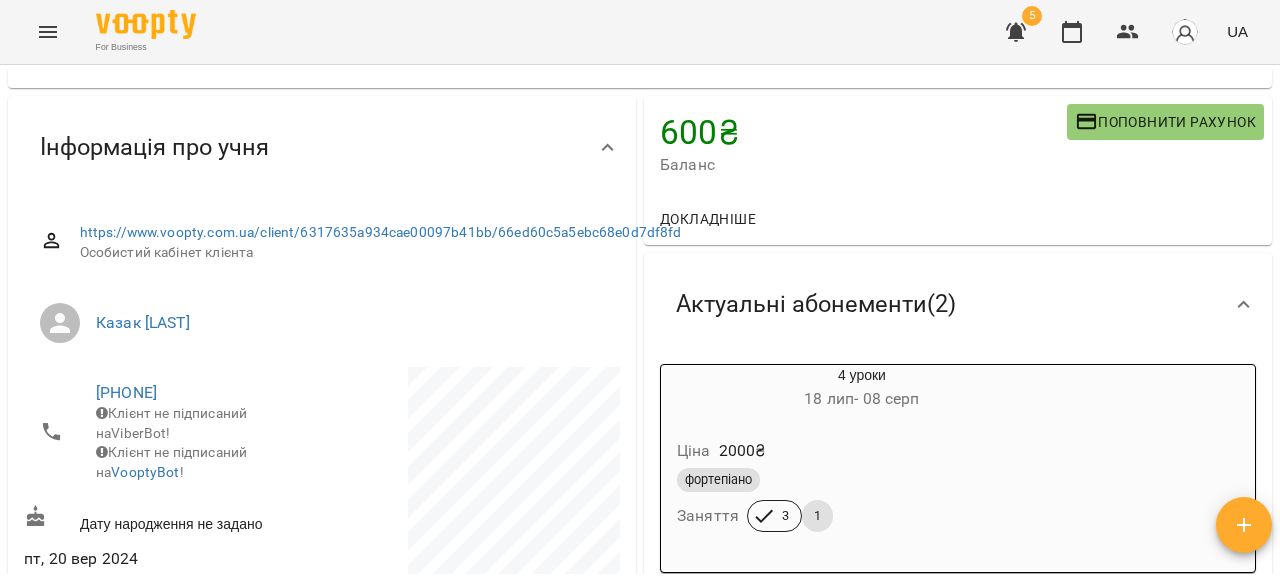 scroll, scrollTop: 0, scrollLeft: 0, axis: both 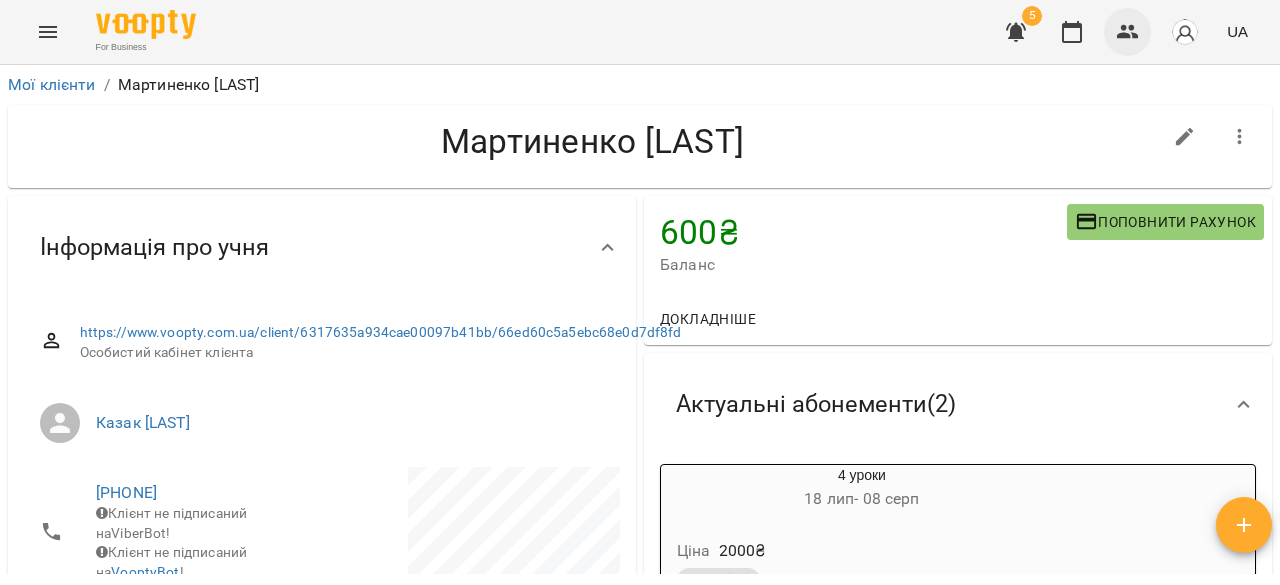 click at bounding box center (1128, 32) 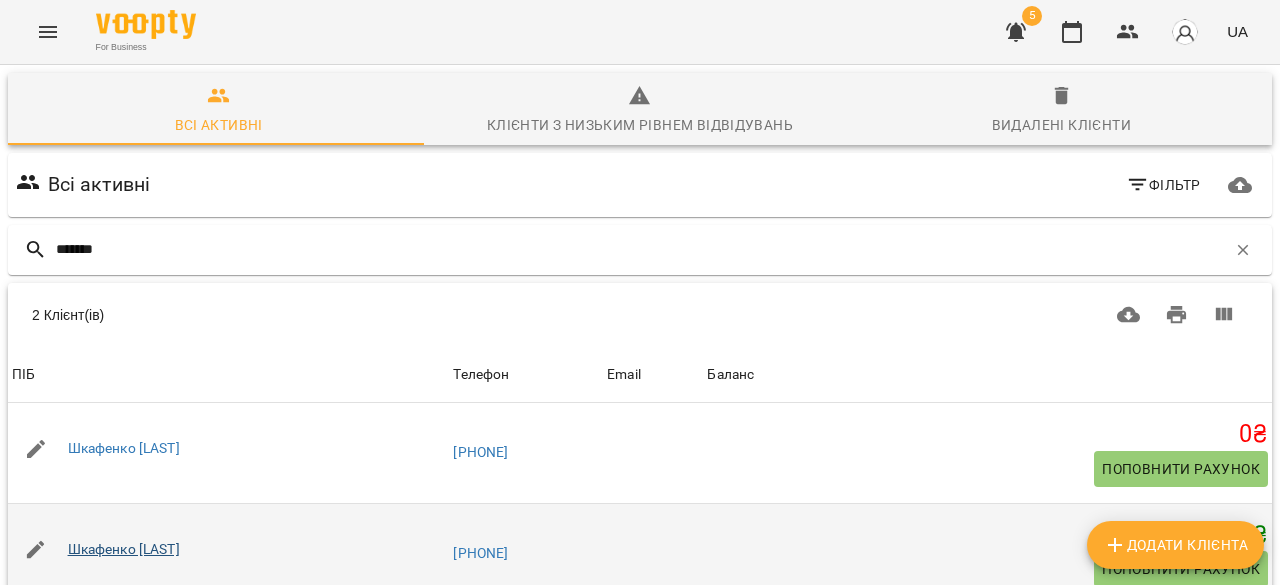 type on "*******" 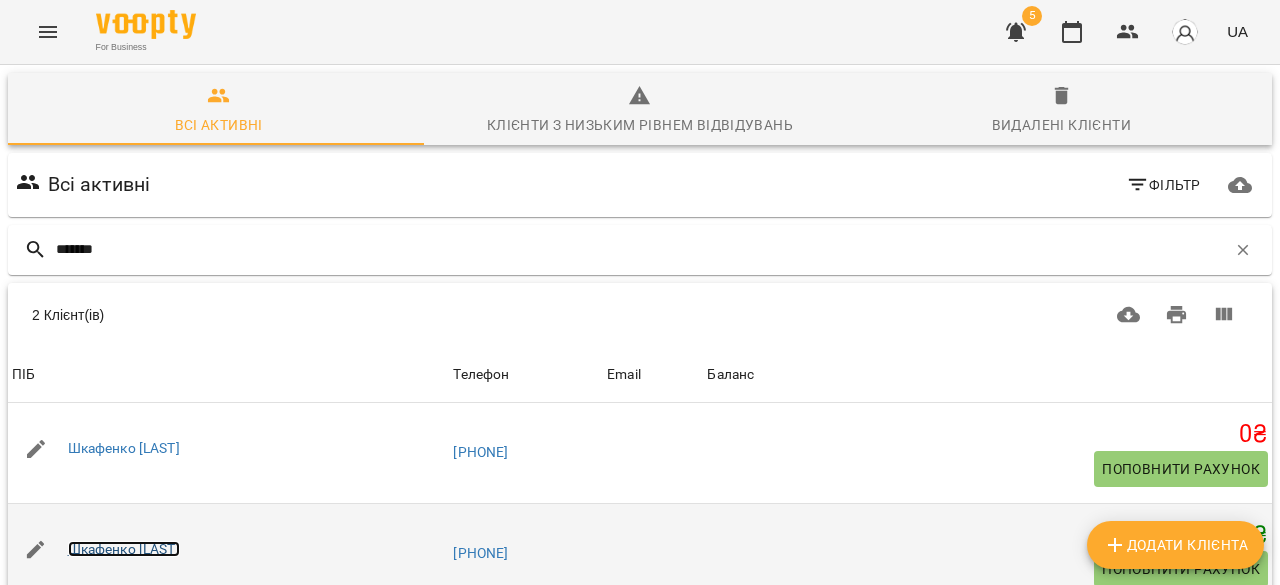 click on "Шкафенко [LAST]" at bounding box center (124, 549) 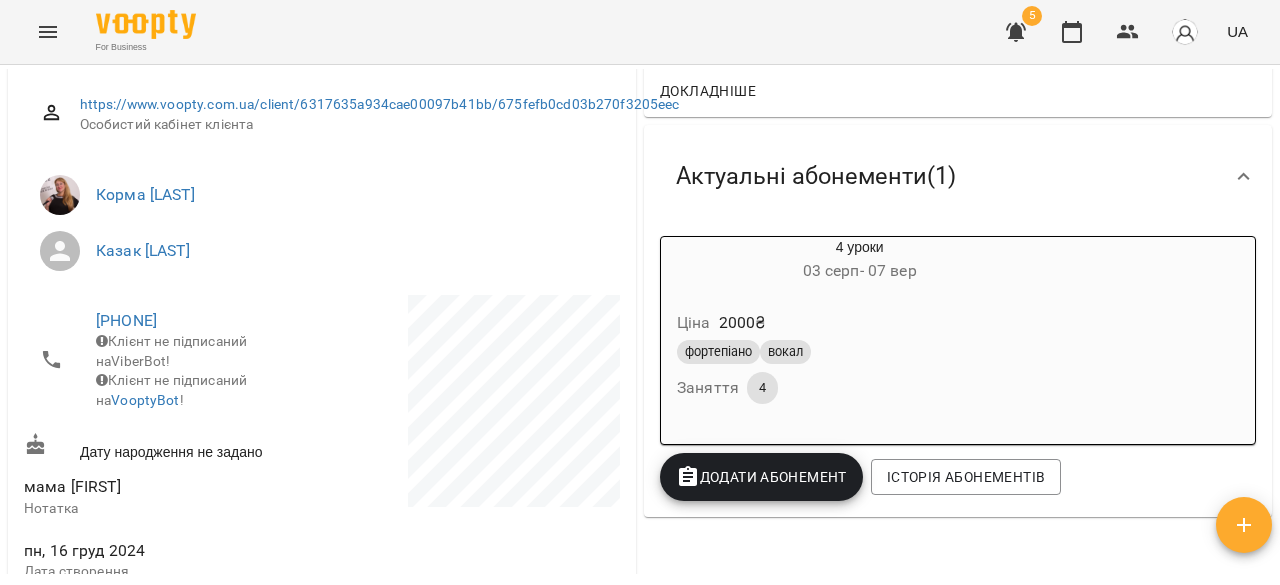 scroll, scrollTop: 200, scrollLeft: 0, axis: vertical 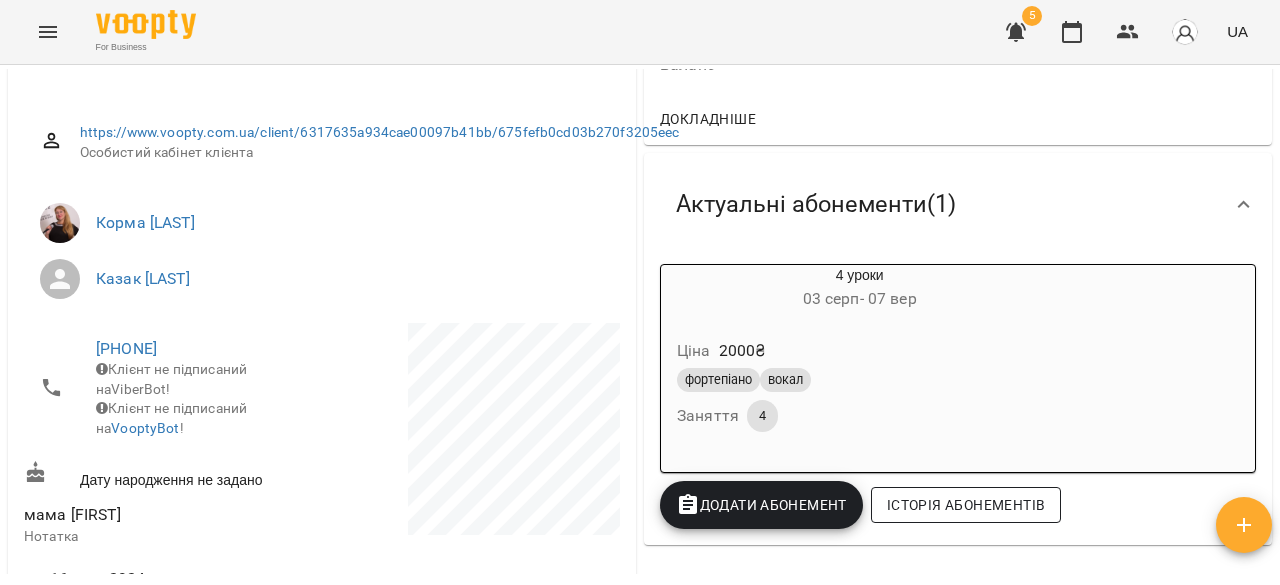 click on "Історія абонементів" at bounding box center (966, 505) 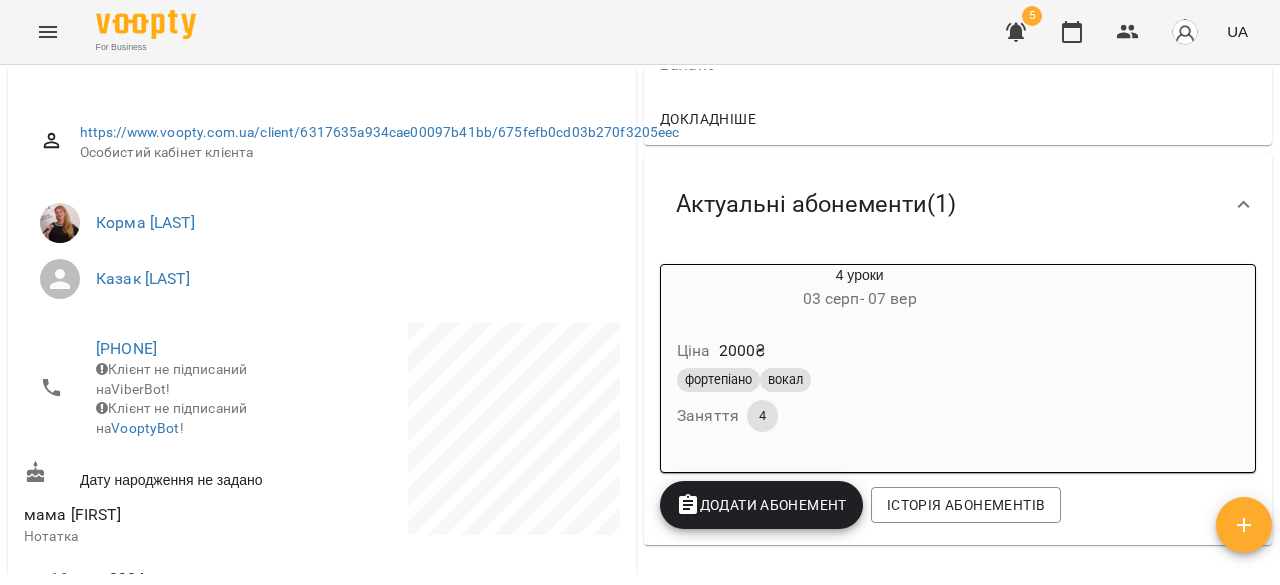 scroll, scrollTop: 266, scrollLeft: 0, axis: vertical 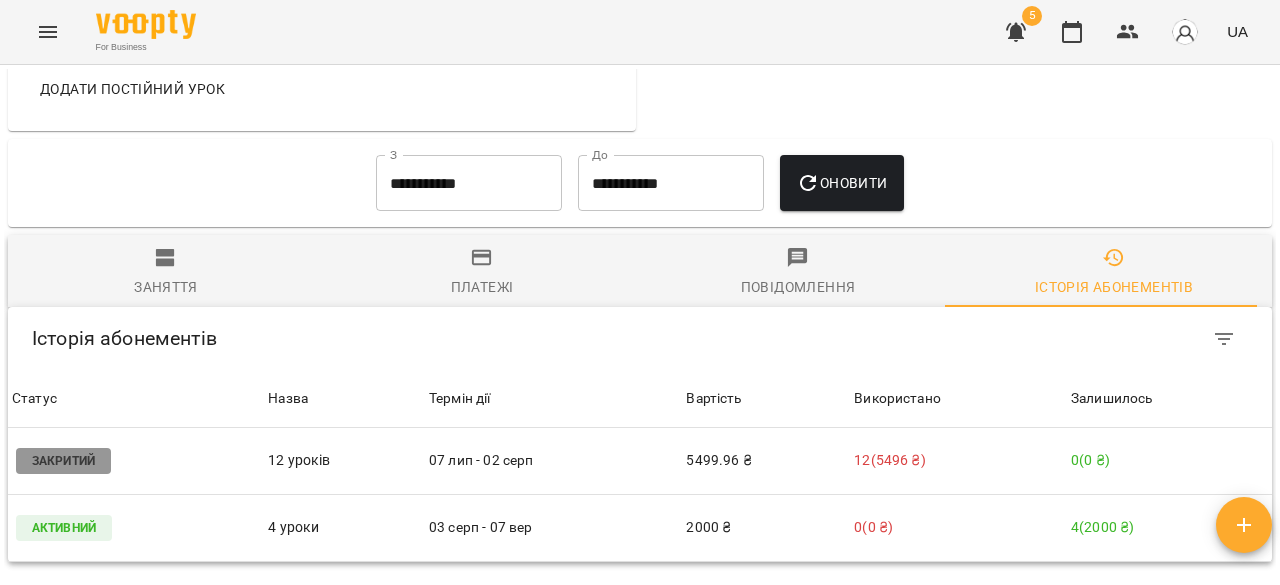 click on "Заняття" at bounding box center (166, 273) 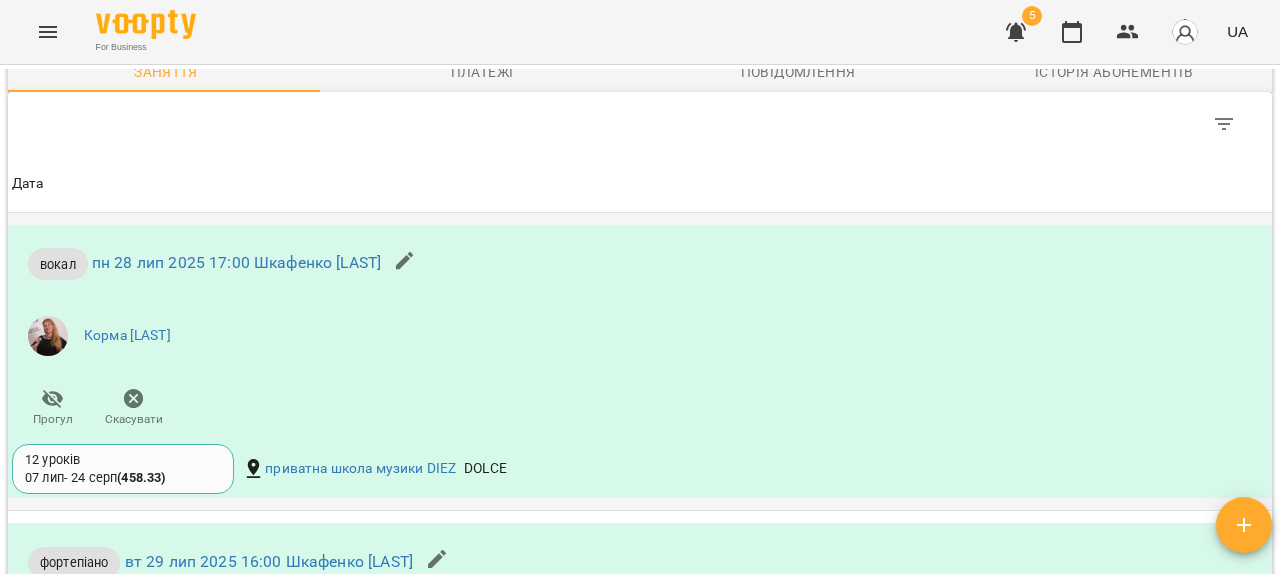 scroll, scrollTop: 1280, scrollLeft: 0, axis: vertical 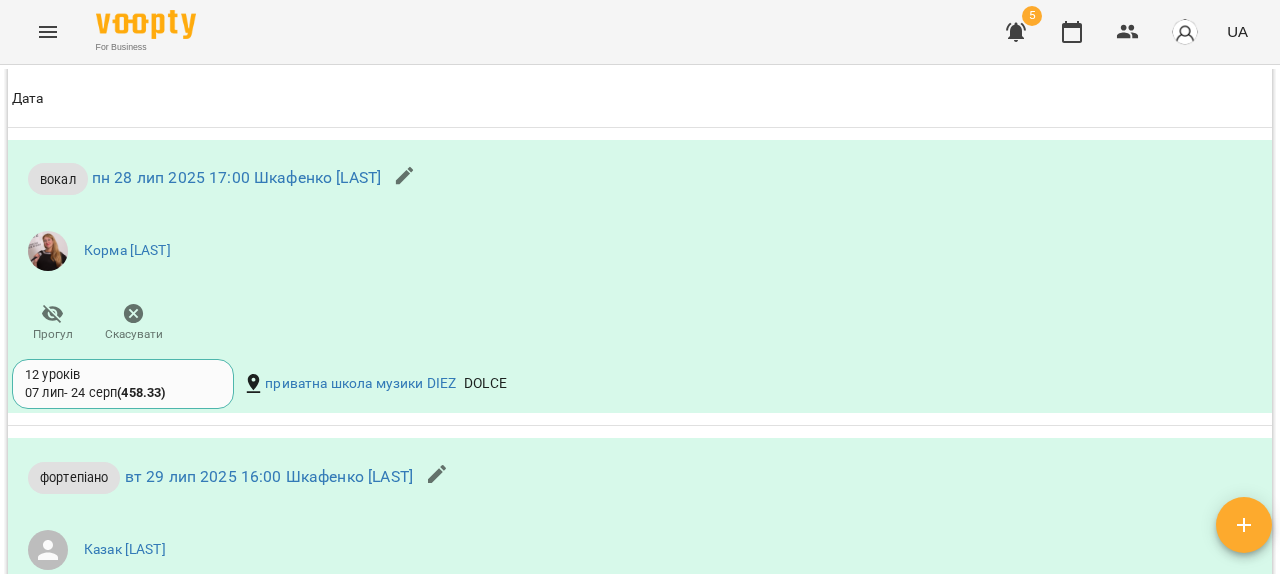 click 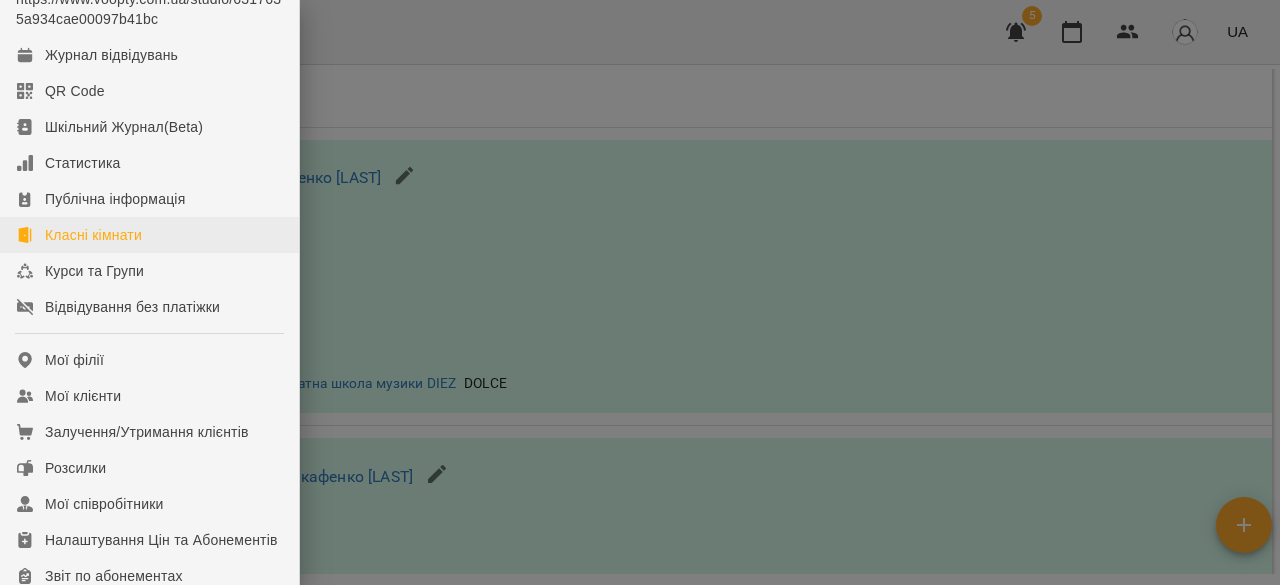 scroll, scrollTop: 0, scrollLeft: 0, axis: both 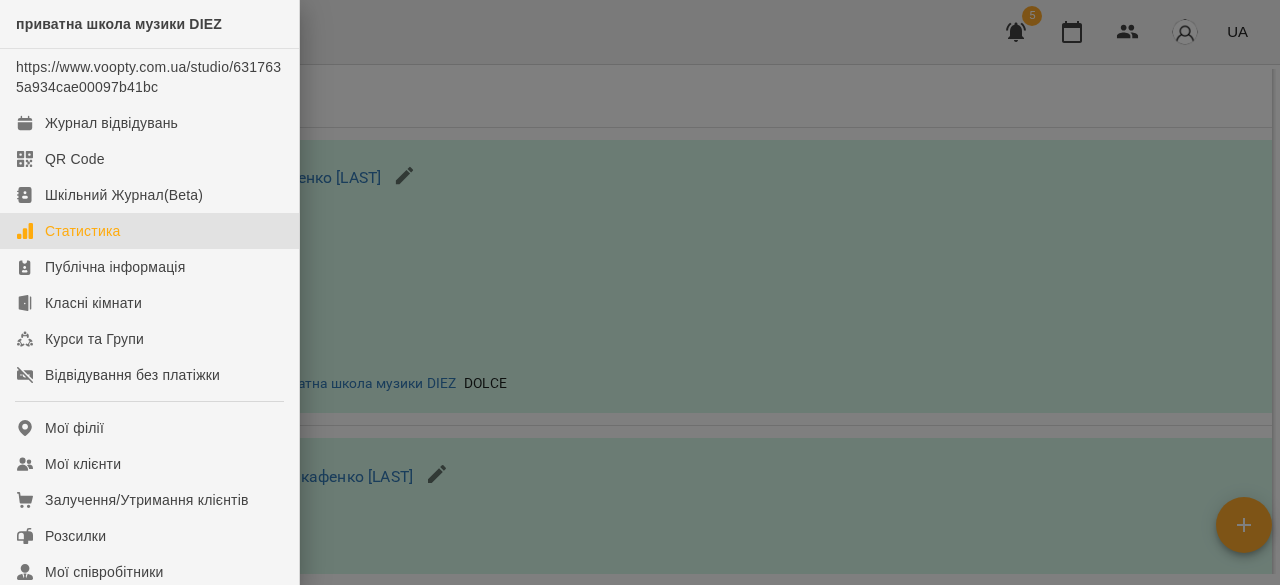 click on "Статистика" at bounding box center (83, 231) 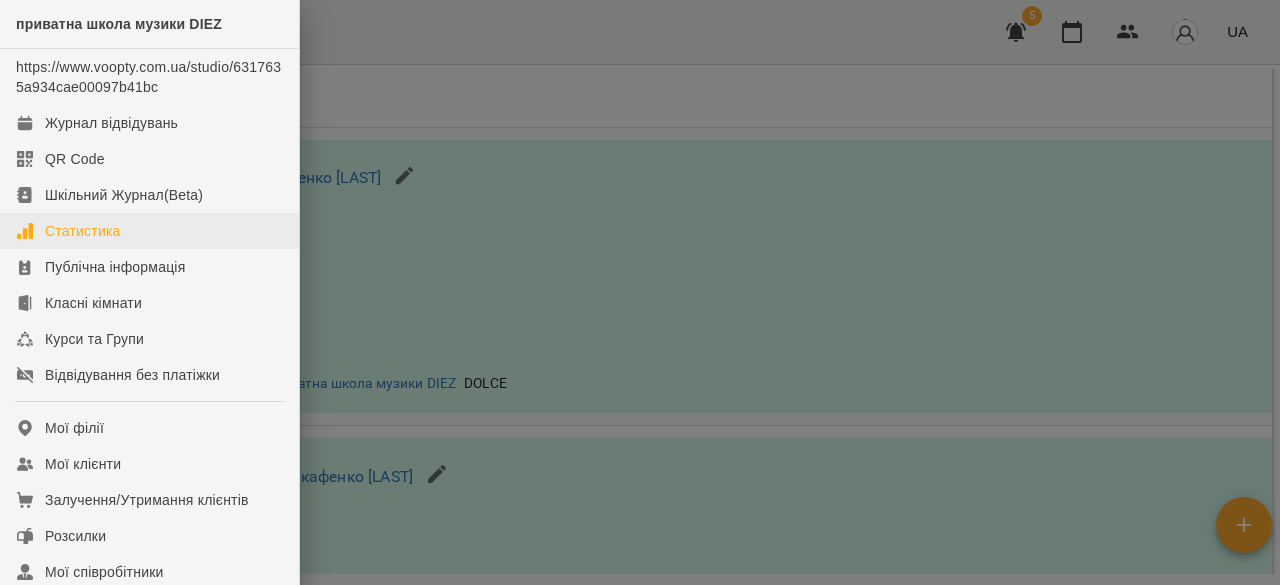 scroll, scrollTop: 0, scrollLeft: 0, axis: both 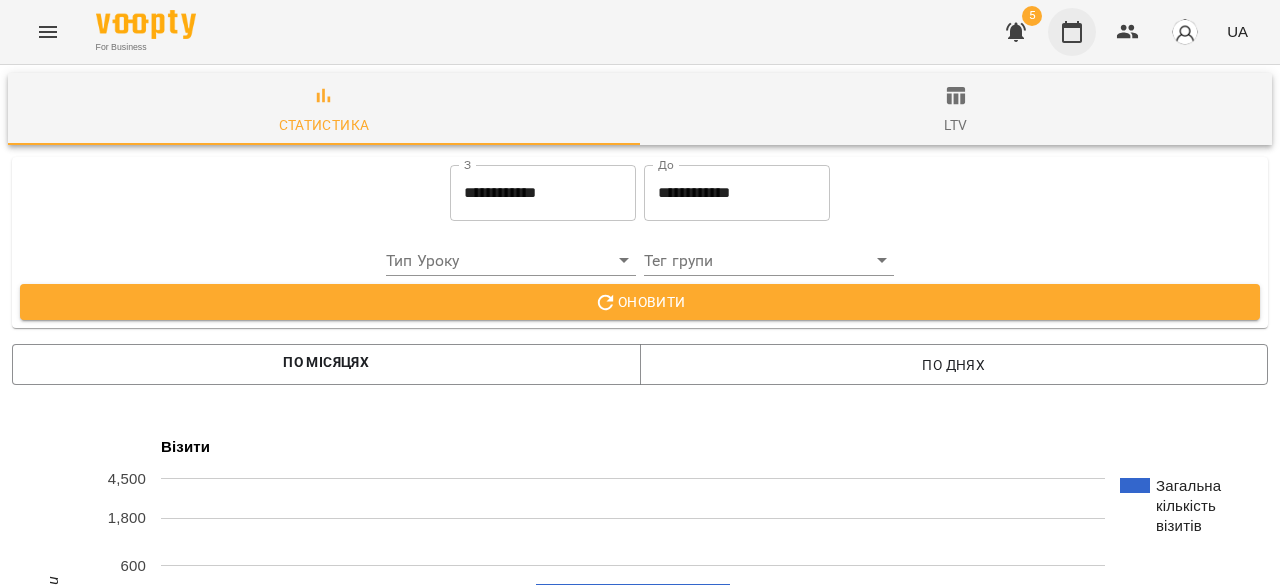 click 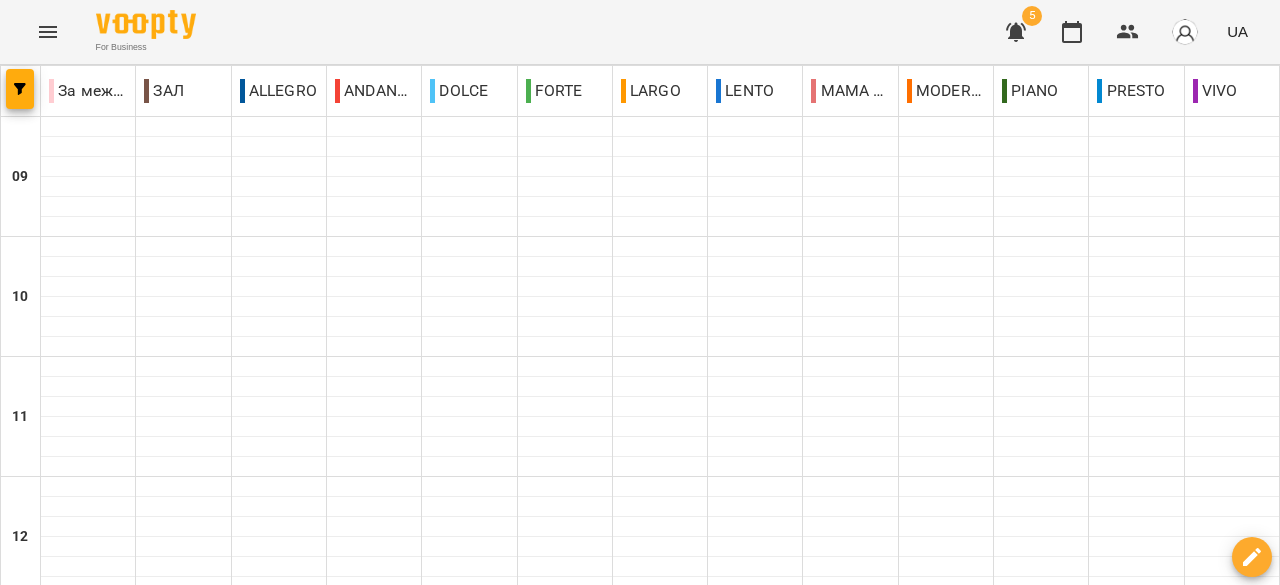 click 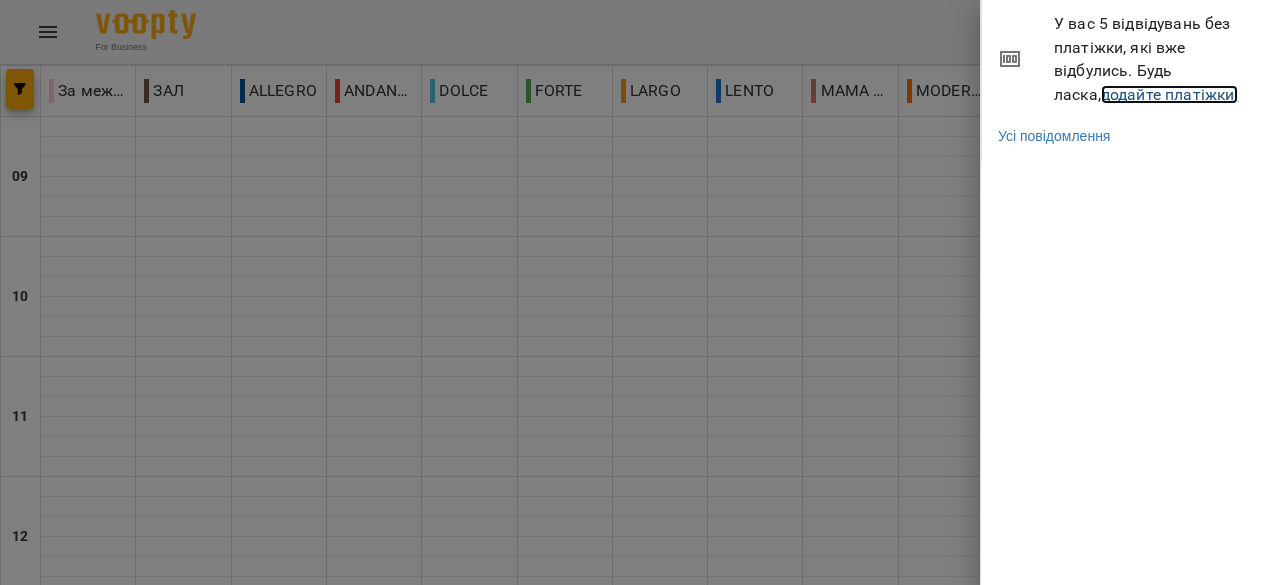 click on "додайте платіжки!" at bounding box center (1170, 94) 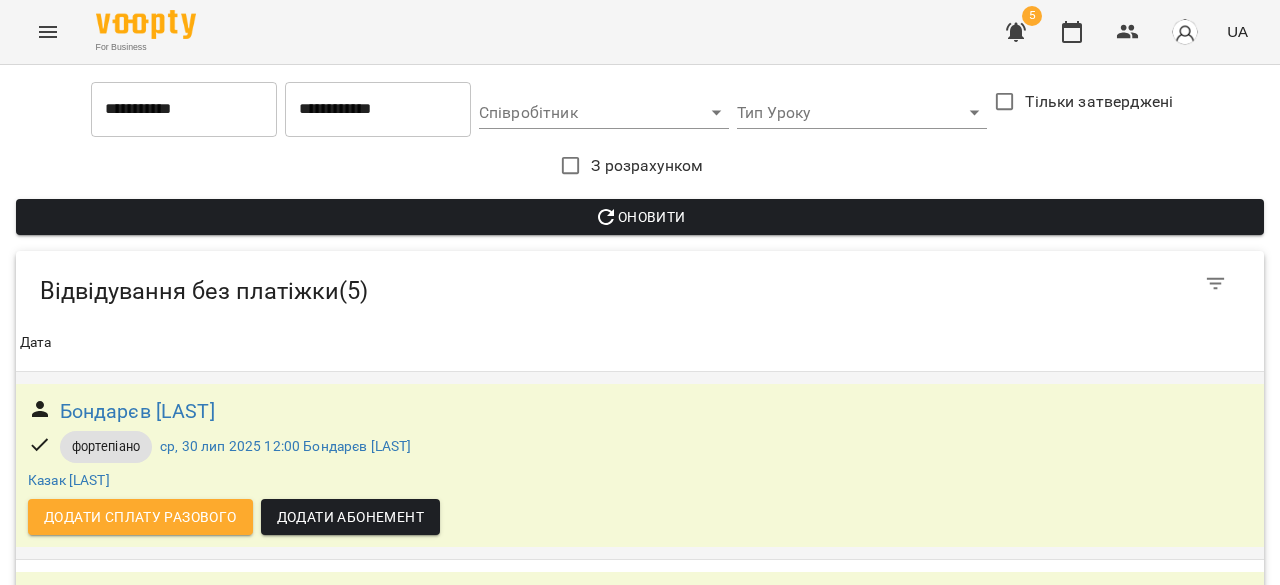 scroll, scrollTop: 200, scrollLeft: 0, axis: vertical 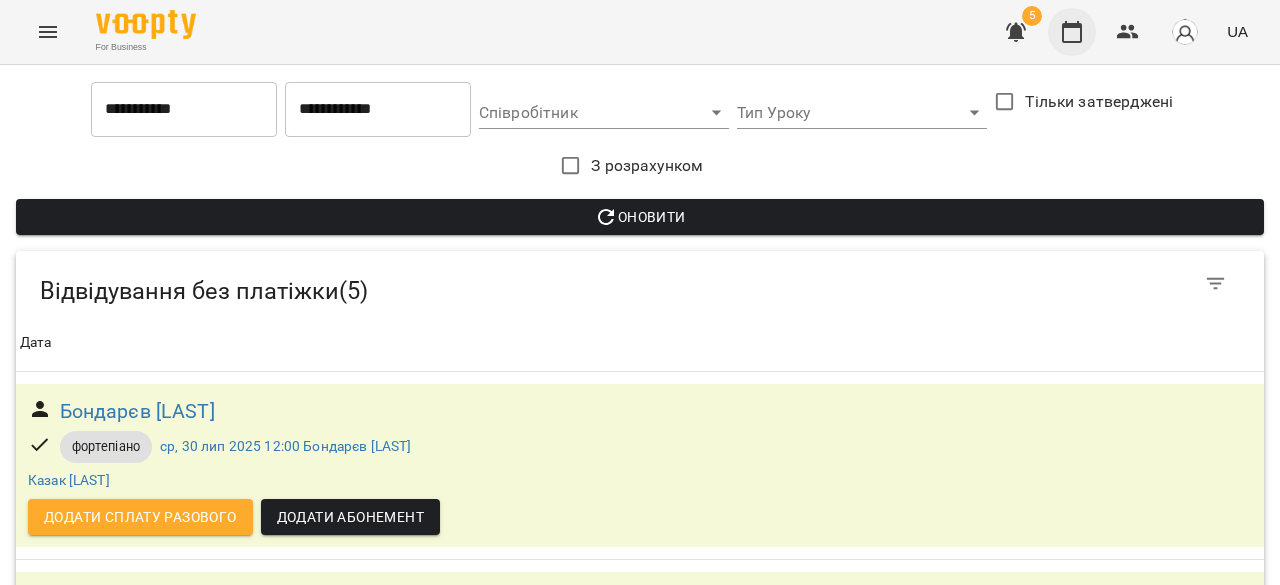 click 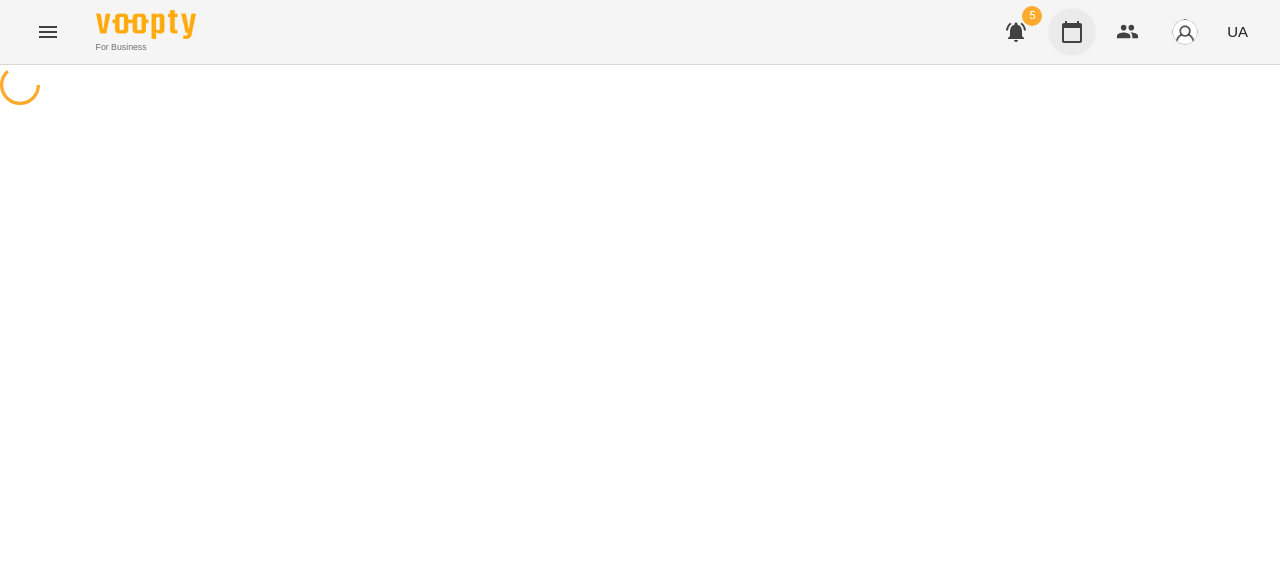 scroll, scrollTop: 0, scrollLeft: 0, axis: both 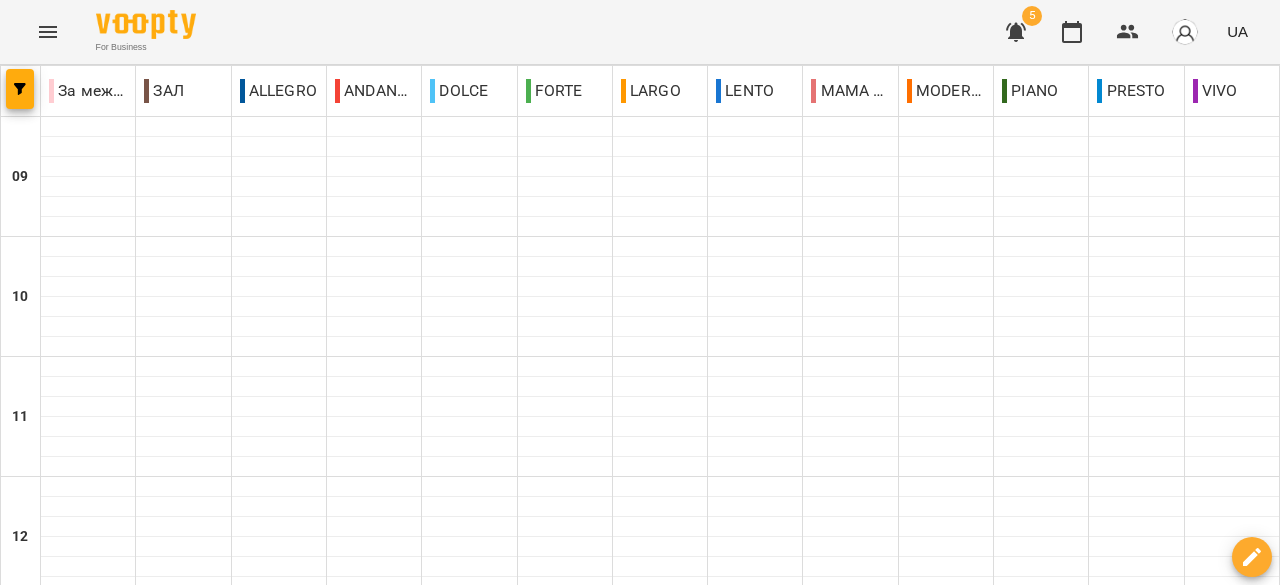 click on "Шатунов [LAST]" at bounding box center (850, 1058) 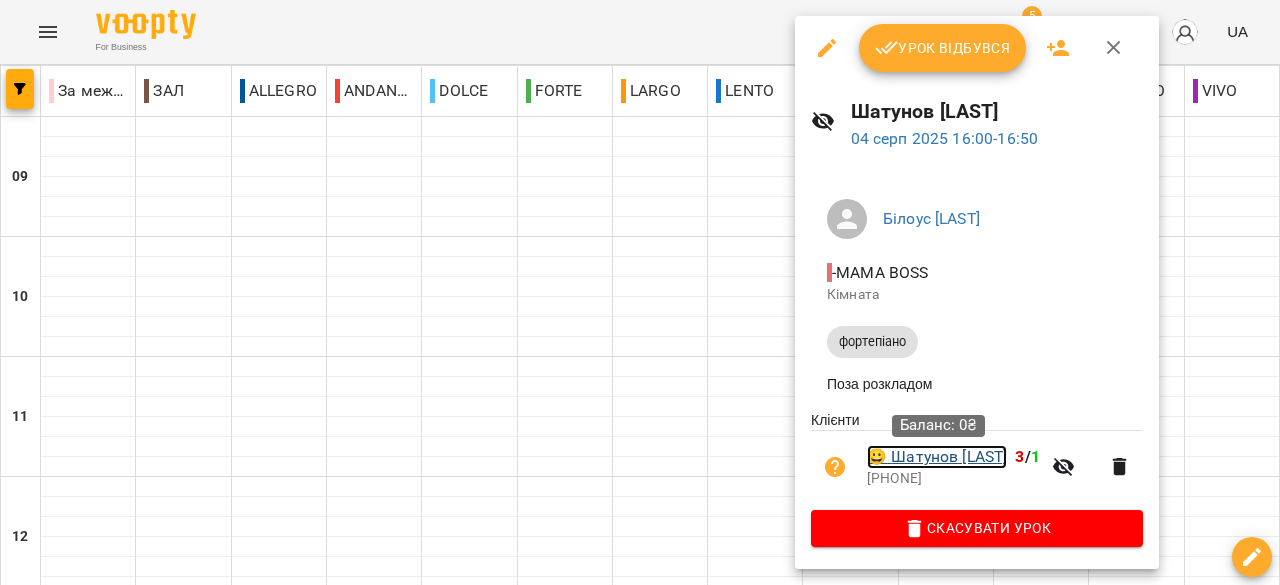 click on "😀   Шатунов [LAST]" at bounding box center [937, 457] 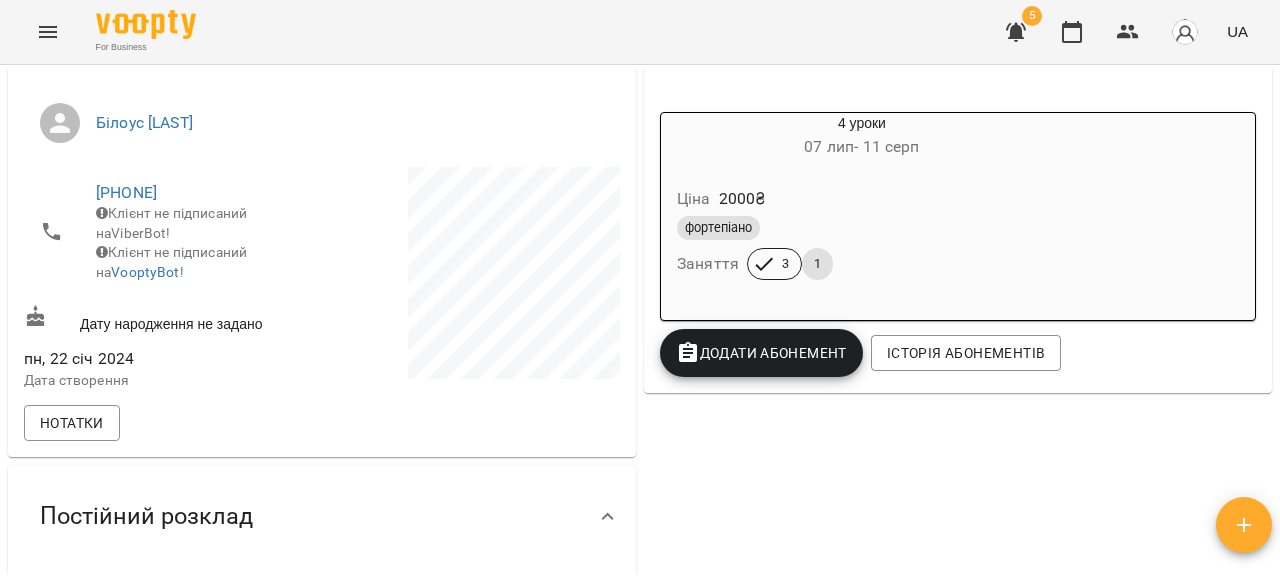 scroll, scrollTop: 400, scrollLeft: 0, axis: vertical 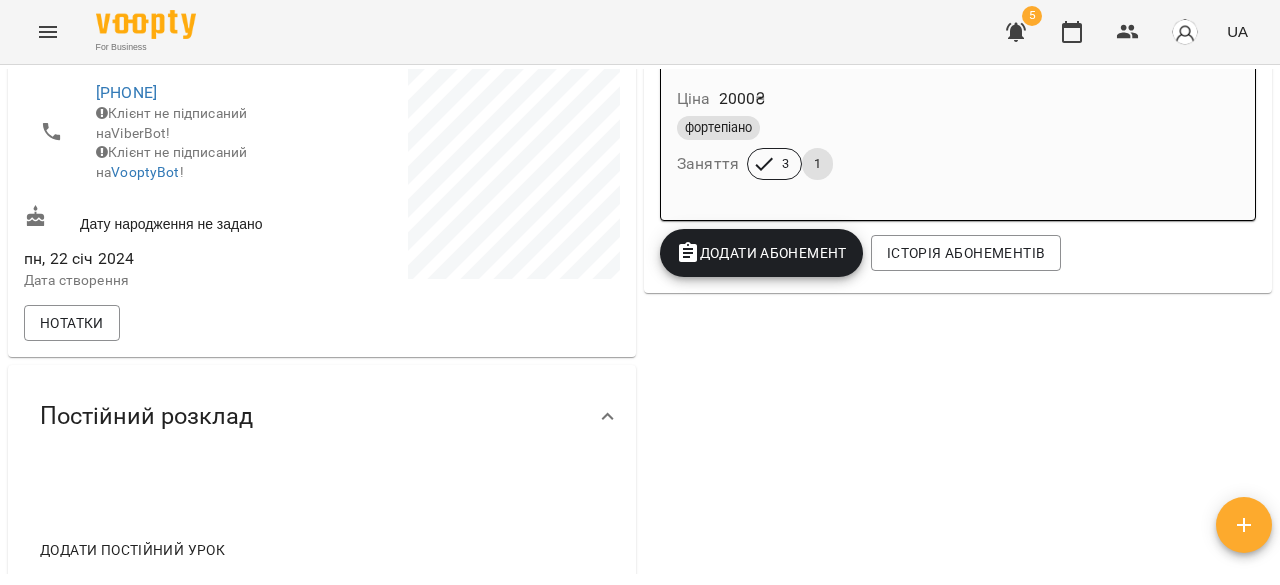 click on "Додати Абонемент" at bounding box center (761, 253) 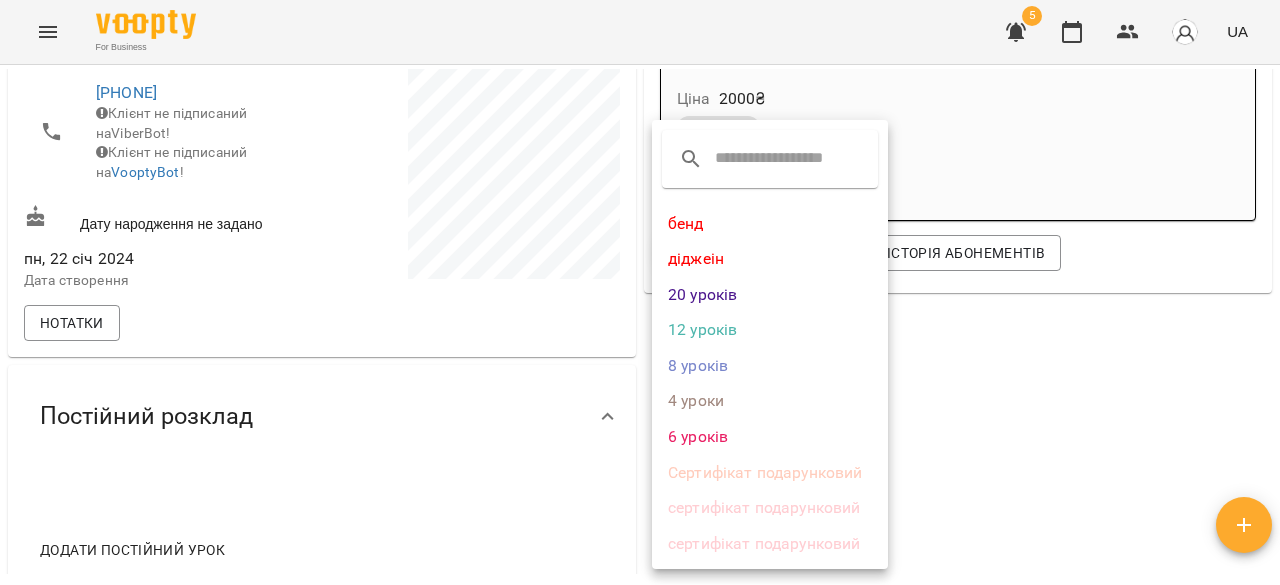 click on "4 уроки" at bounding box center (770, 401) 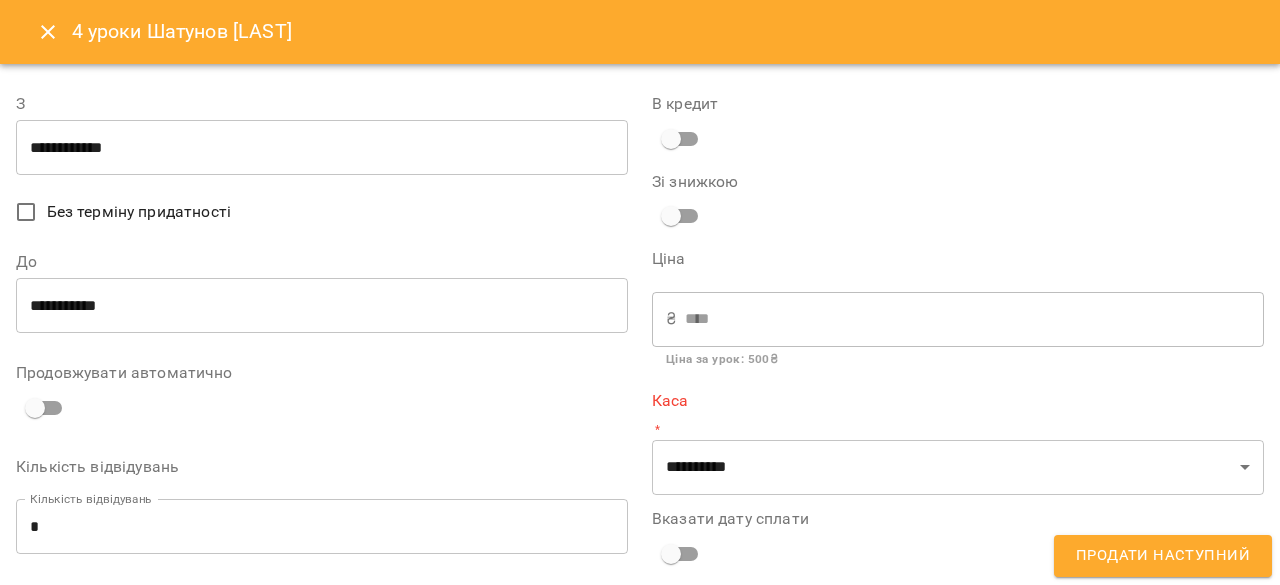 click on "**********" at bounding box center (322, 148) 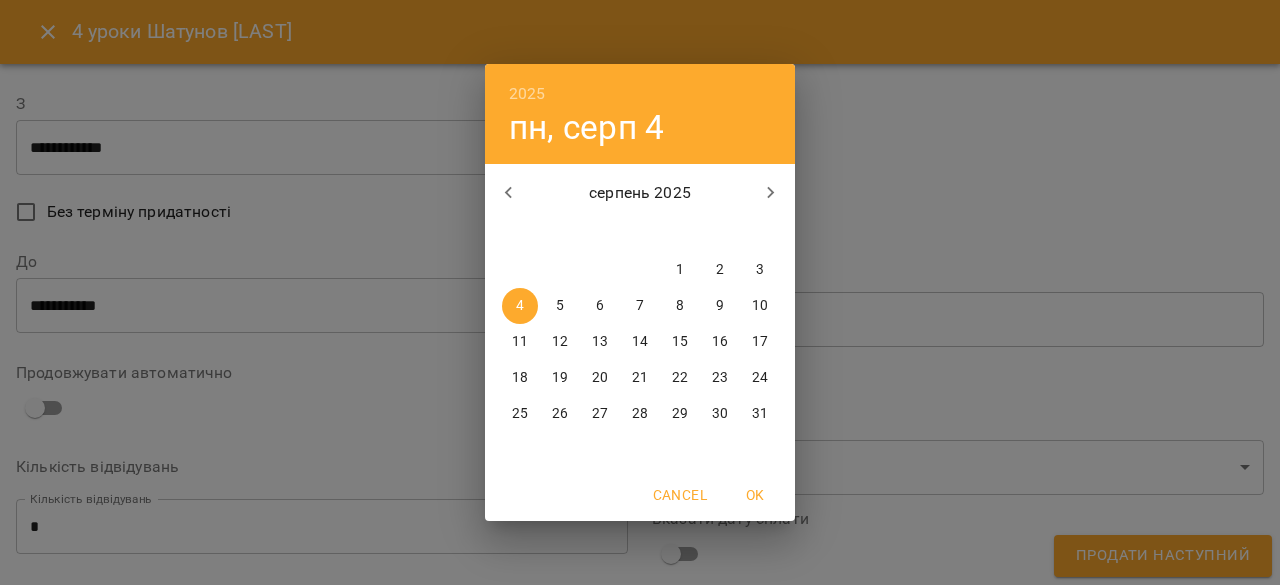 click on "11" at bounding box center [520, 342] 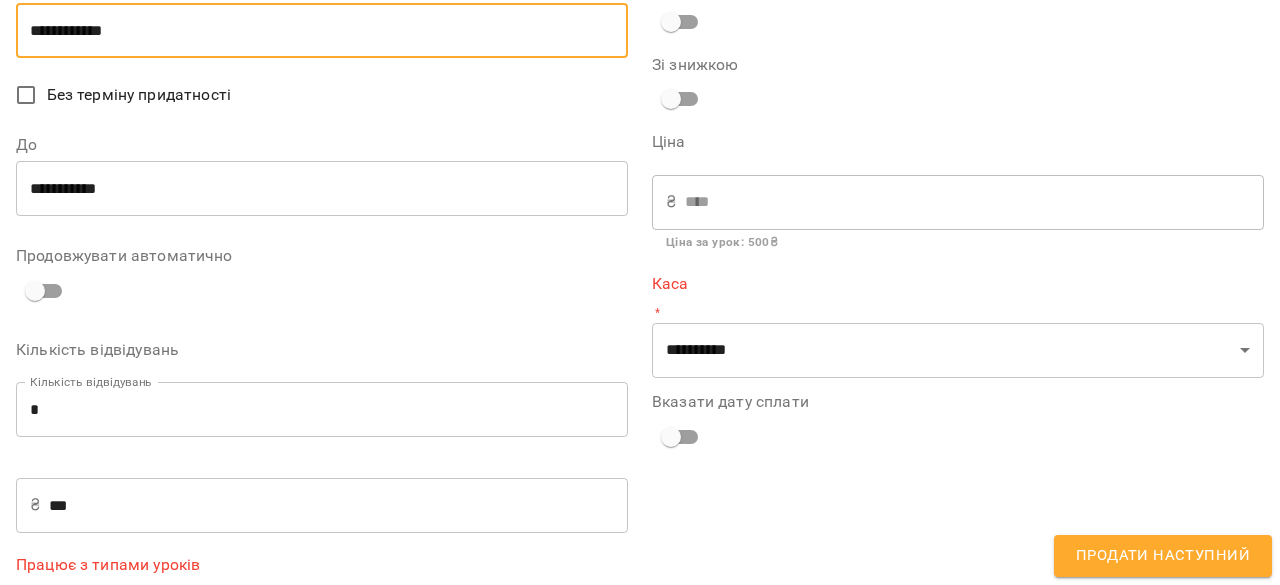 scroll, scrollTop: 198, scrollLeft: 0, axis: vertical 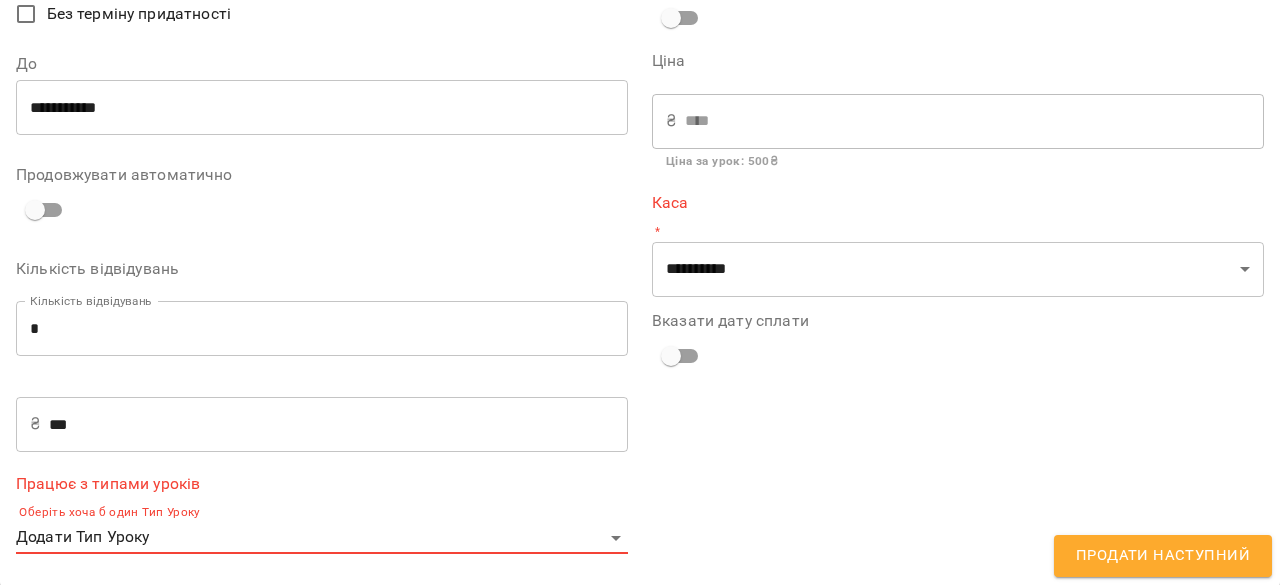 click on "**********" at bounding box center (640, 325) 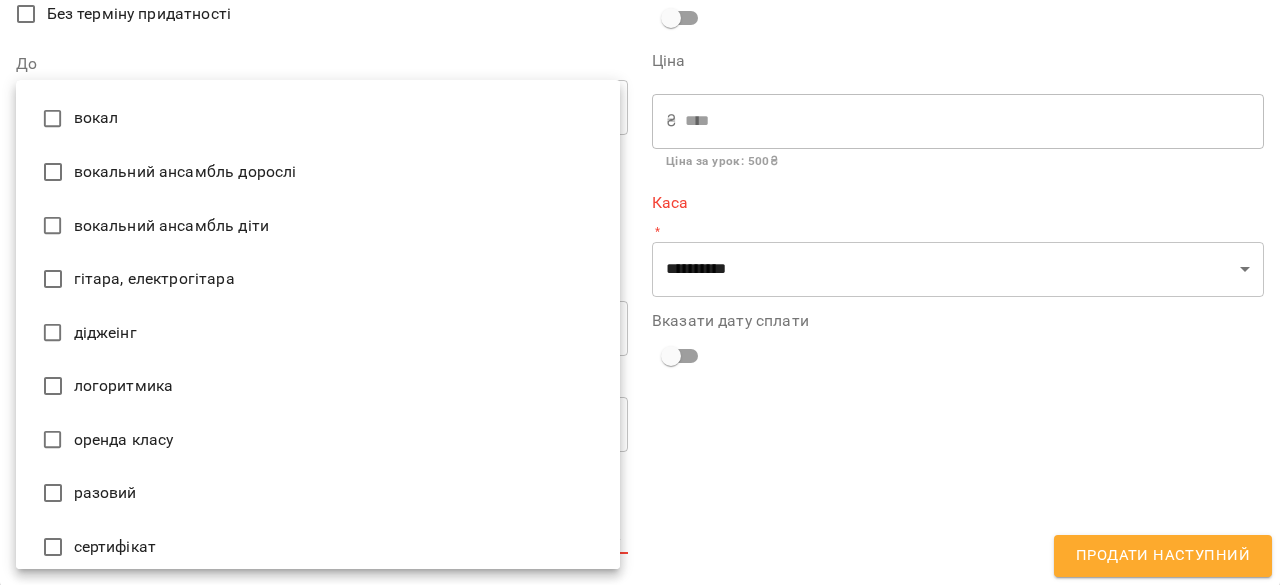 scroll, scrollTop: 600, scrollLeft: 0, axis: vertical 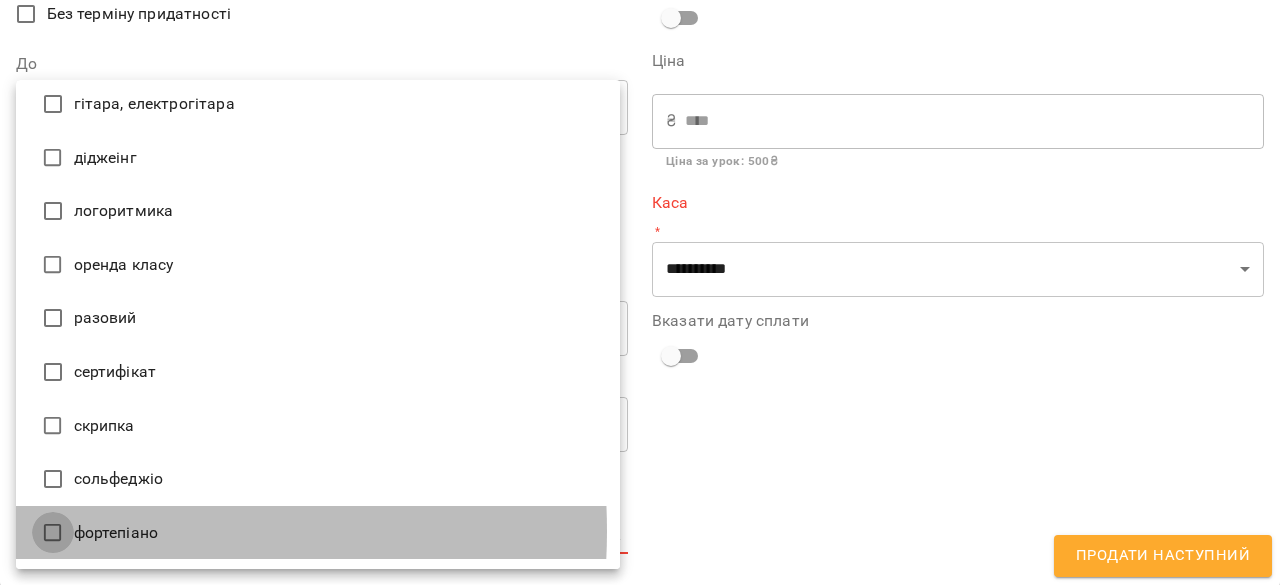type on "**********" 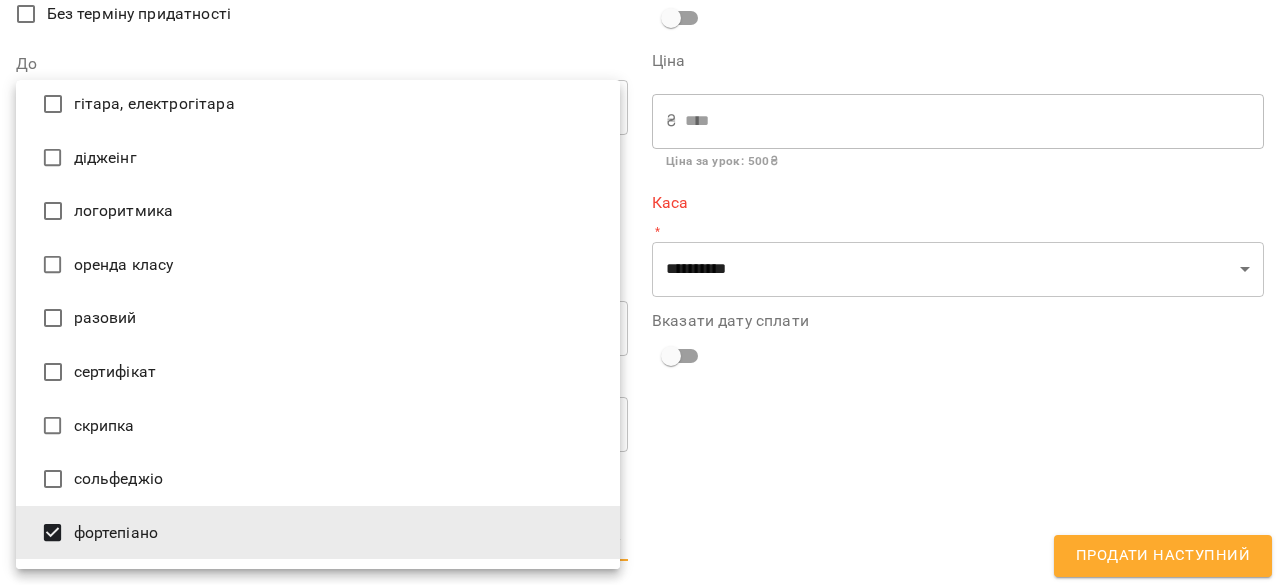 click at bounding box center (640, 292) 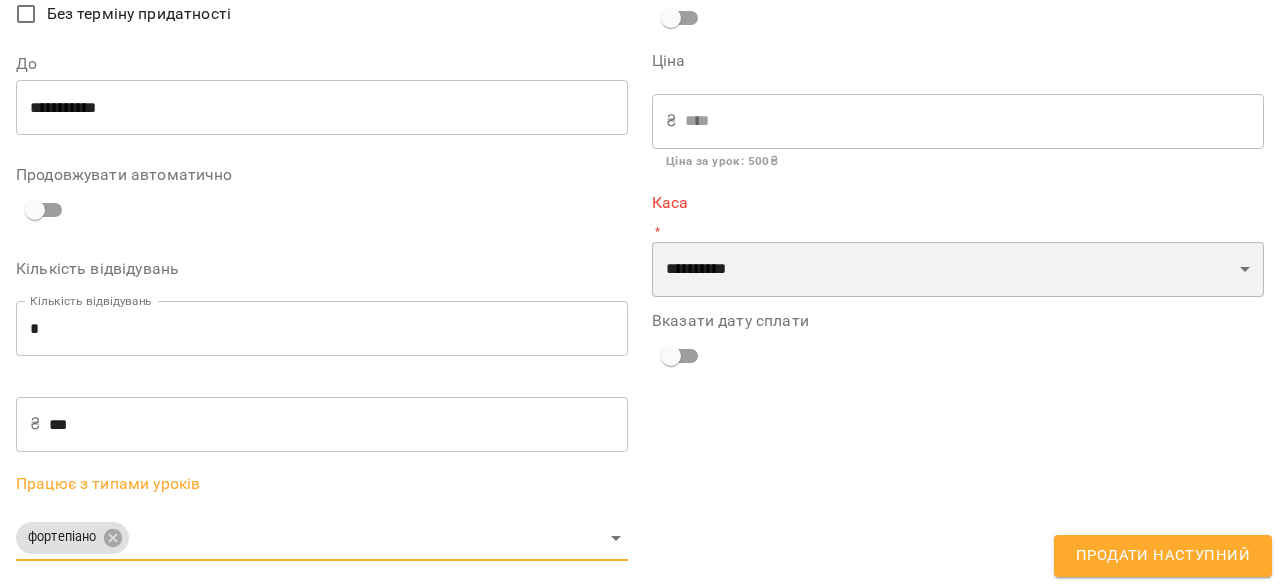click on "**********" at bounding box center (958, 270) 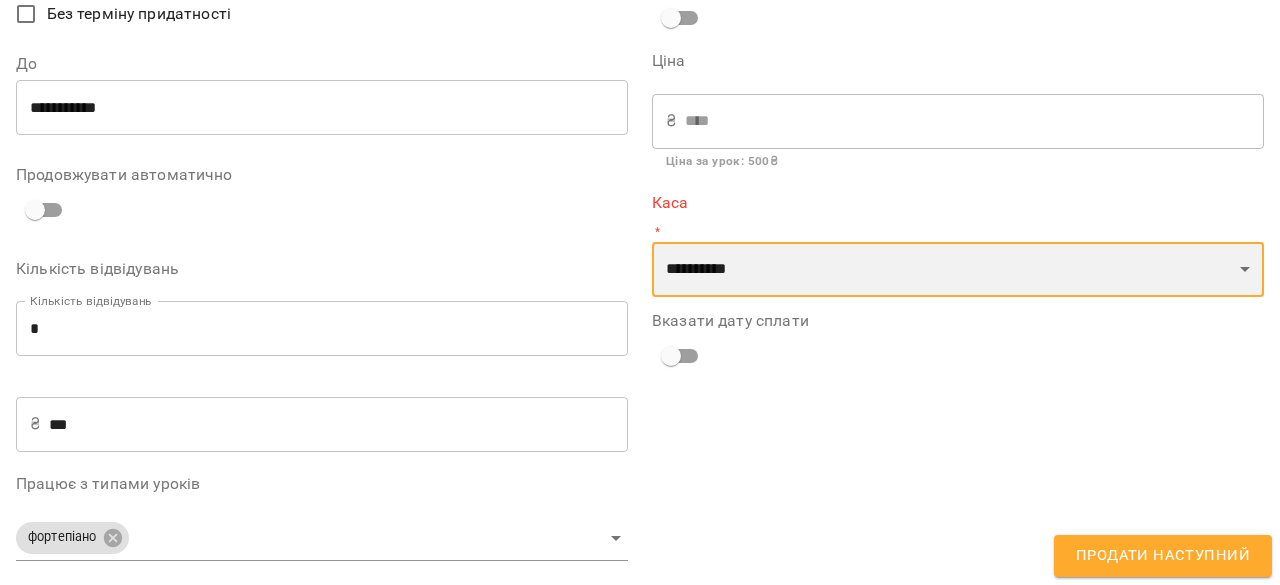 select on "****" 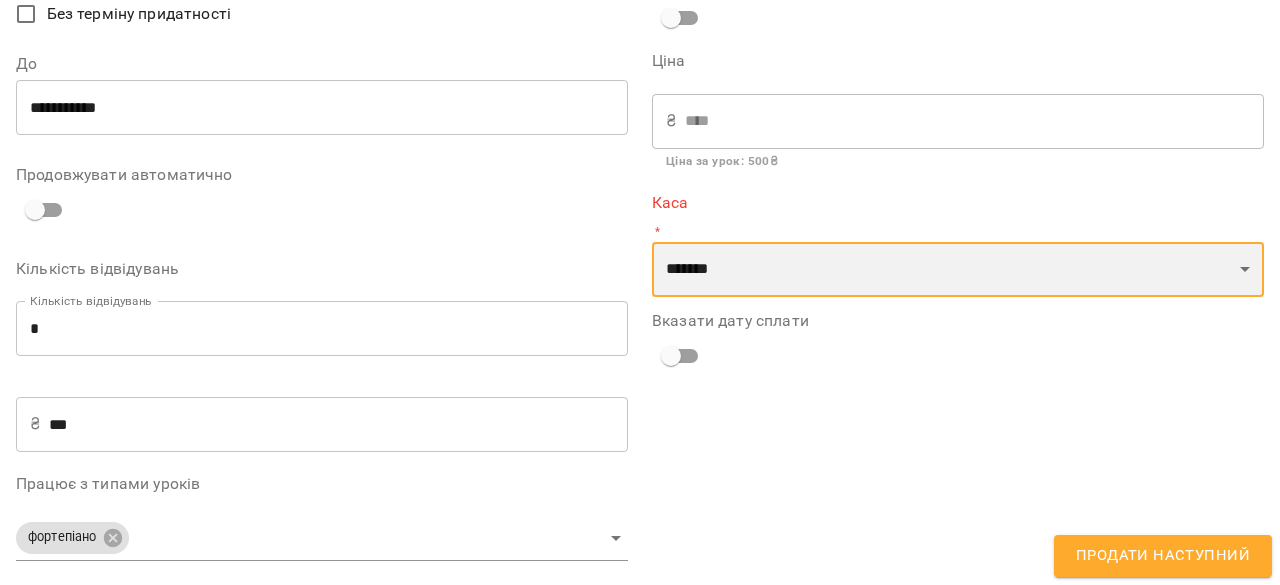 click on "**********" at bounding box center [958, 270] 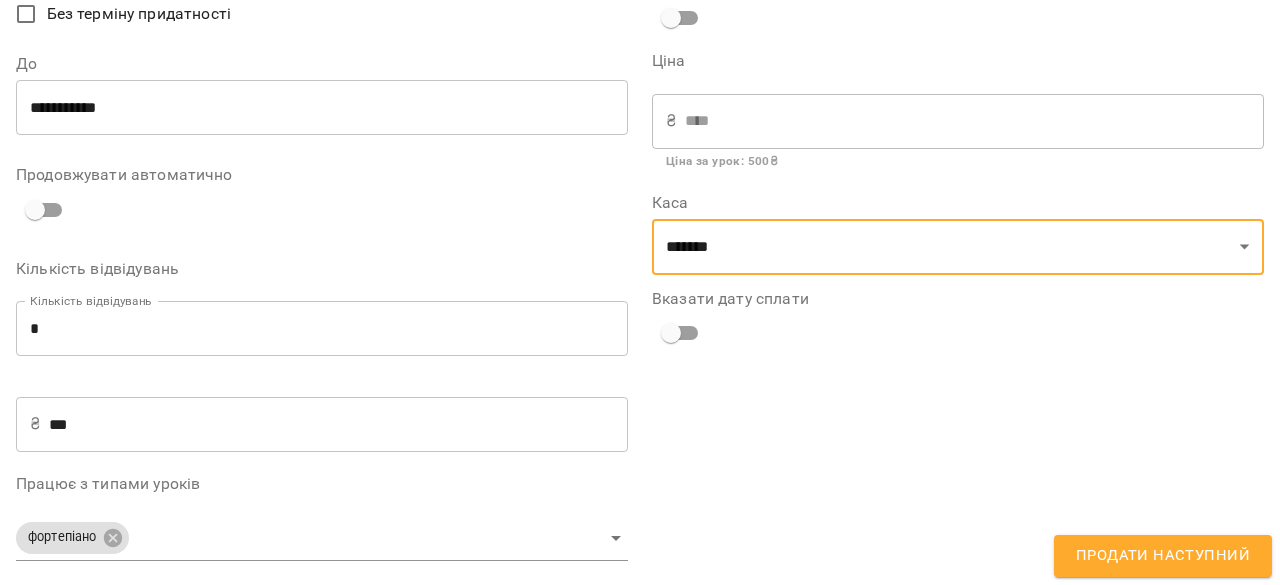 click on "Продати наступний" at bounding box center [1163, 556] 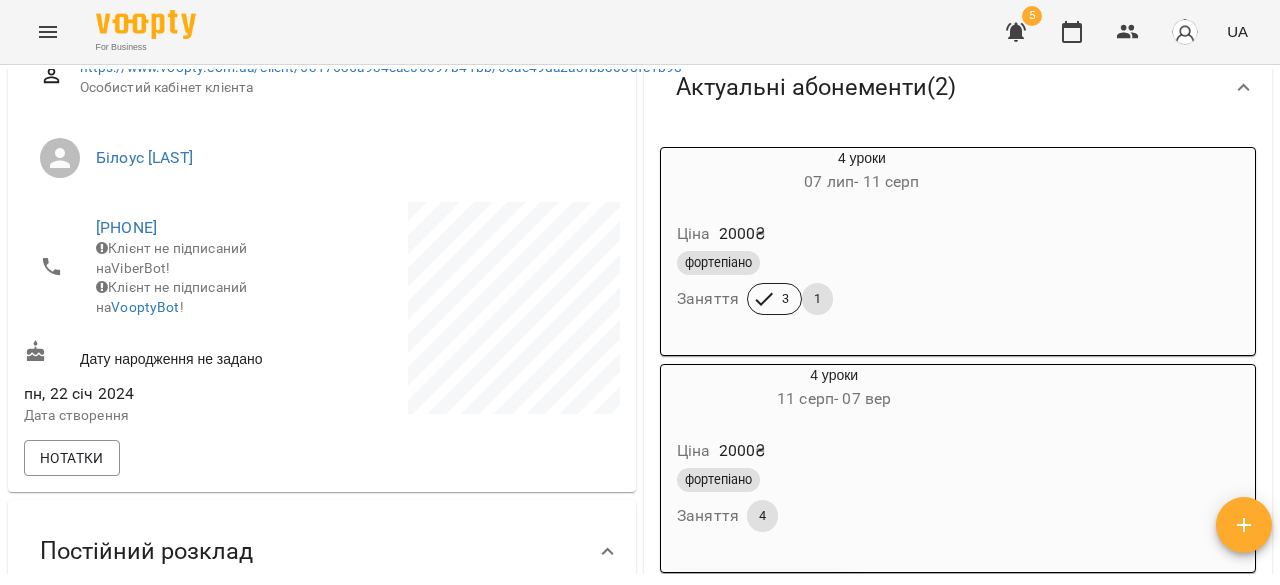 scroll, scrollTop: 100, scrollLeft: 0, axis: vertical 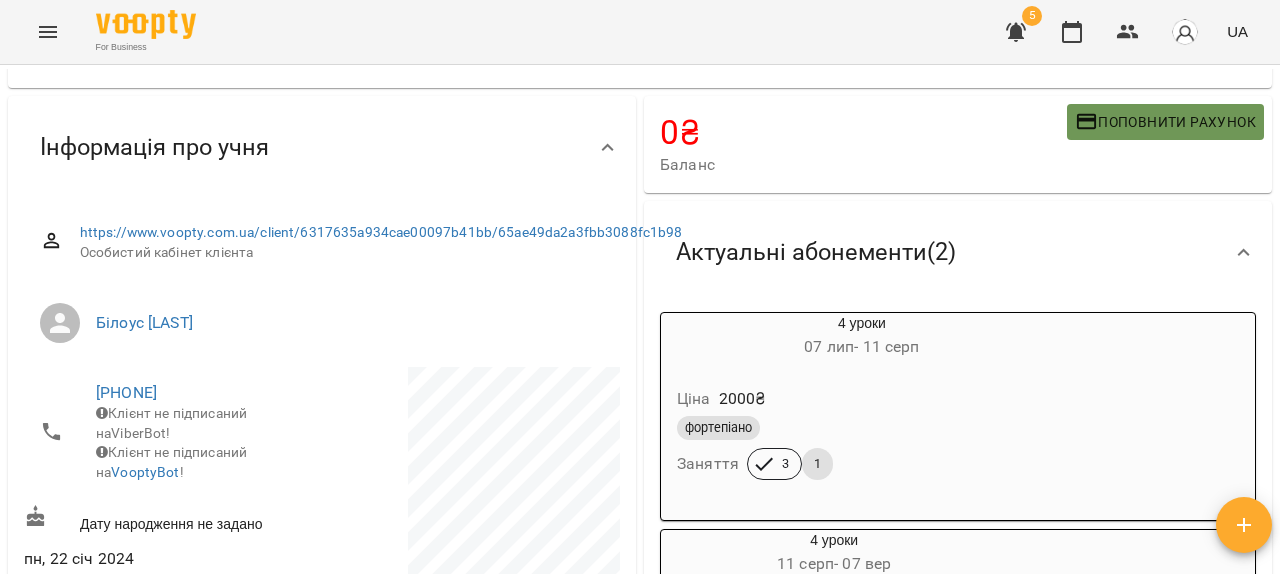 click on "Поповнити рахунок" at bounding box center [1165, 122] 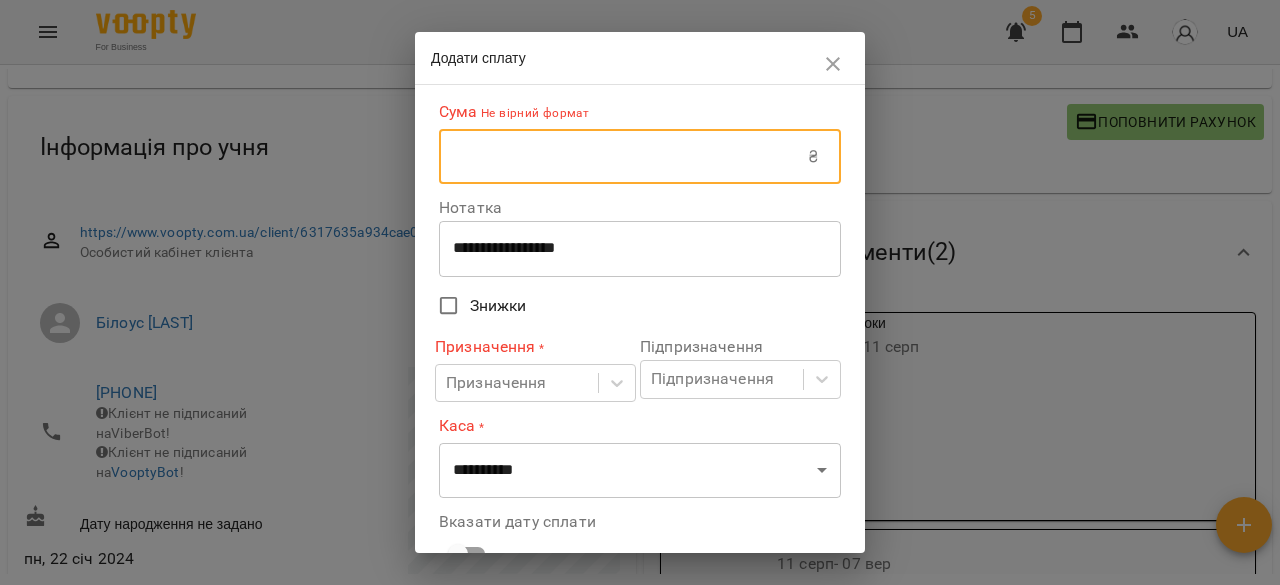 click at bounding box center [623, 157] 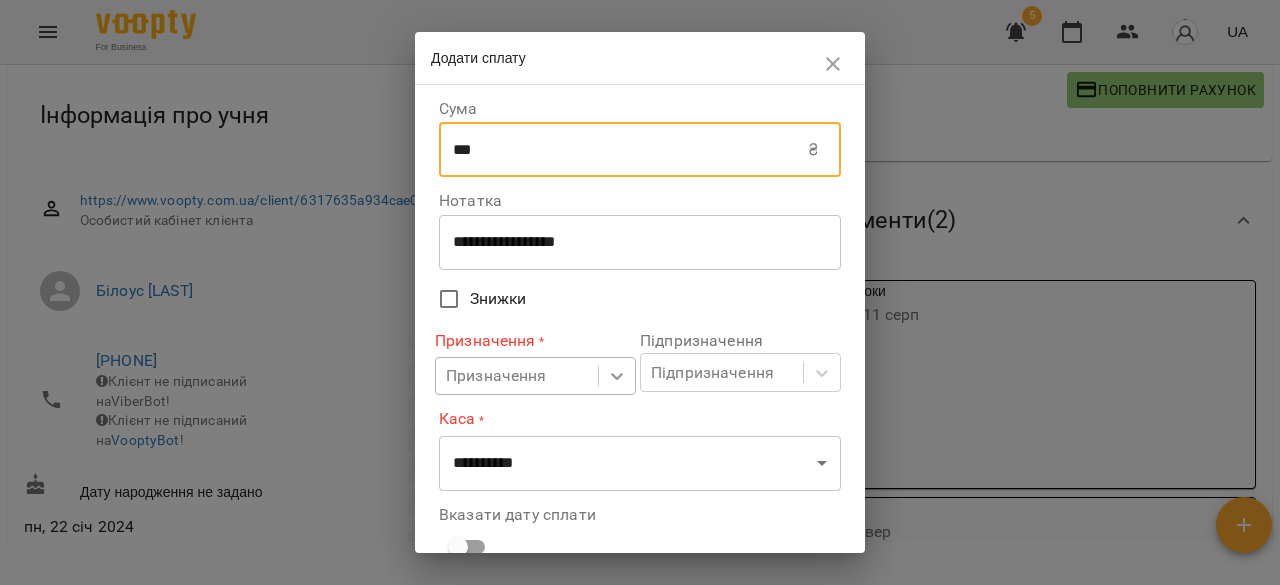 click on "**********" at bounding box center [640, 293] 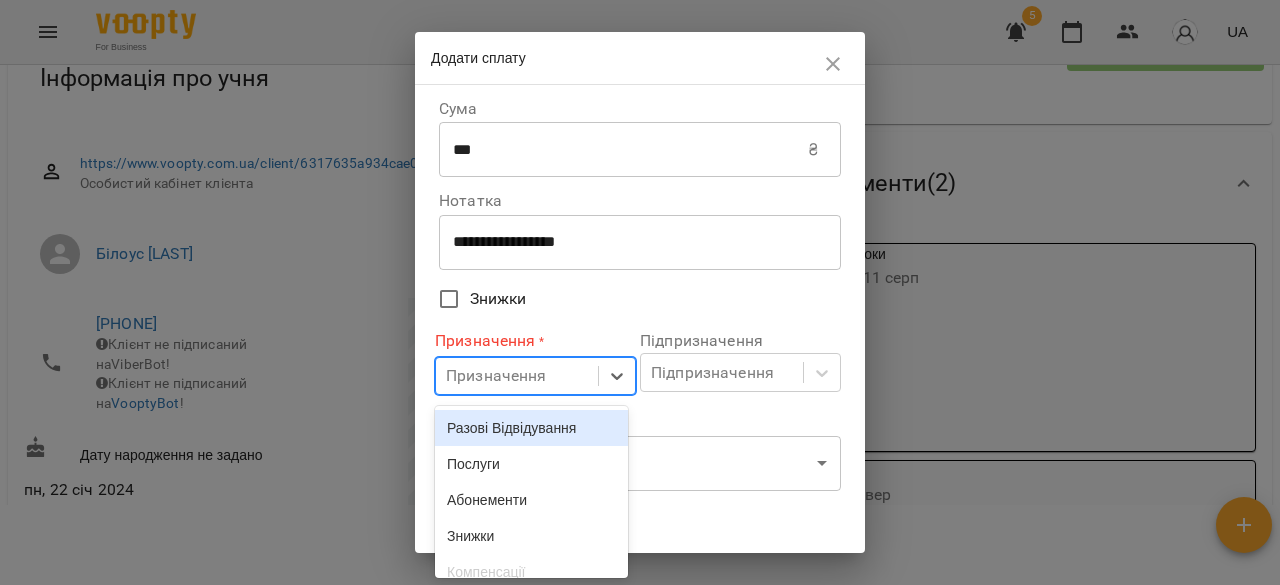 click on "Разові Відвідування" at bounding box center (531, 428) 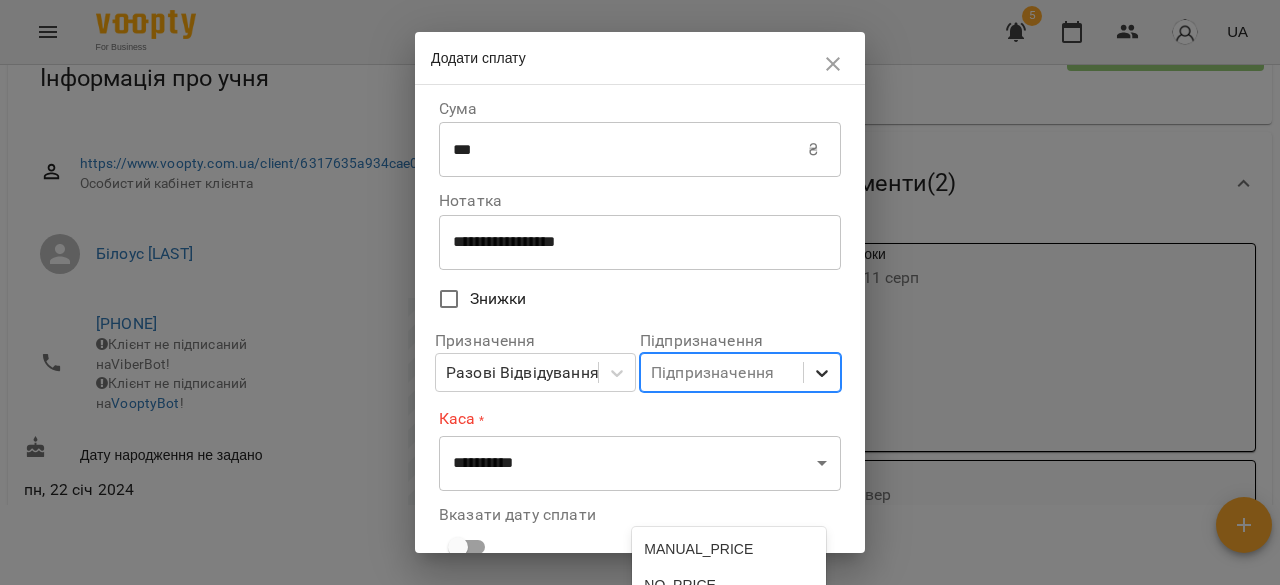 click 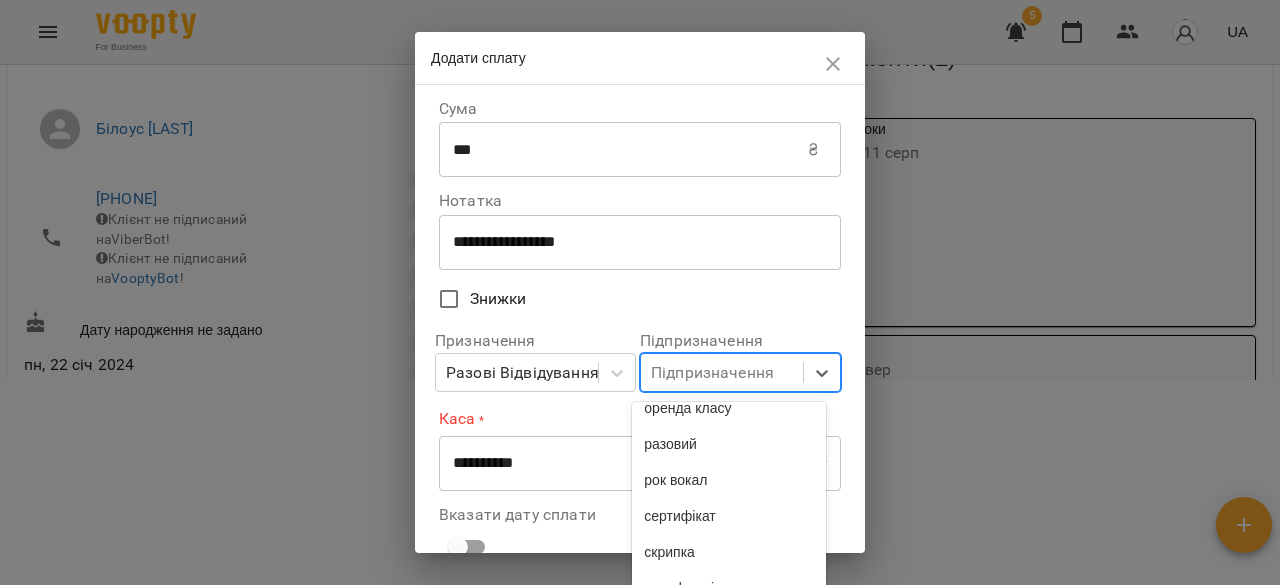 scroll, scrollTop: 900, scrollLeft: 0, axis: vertical 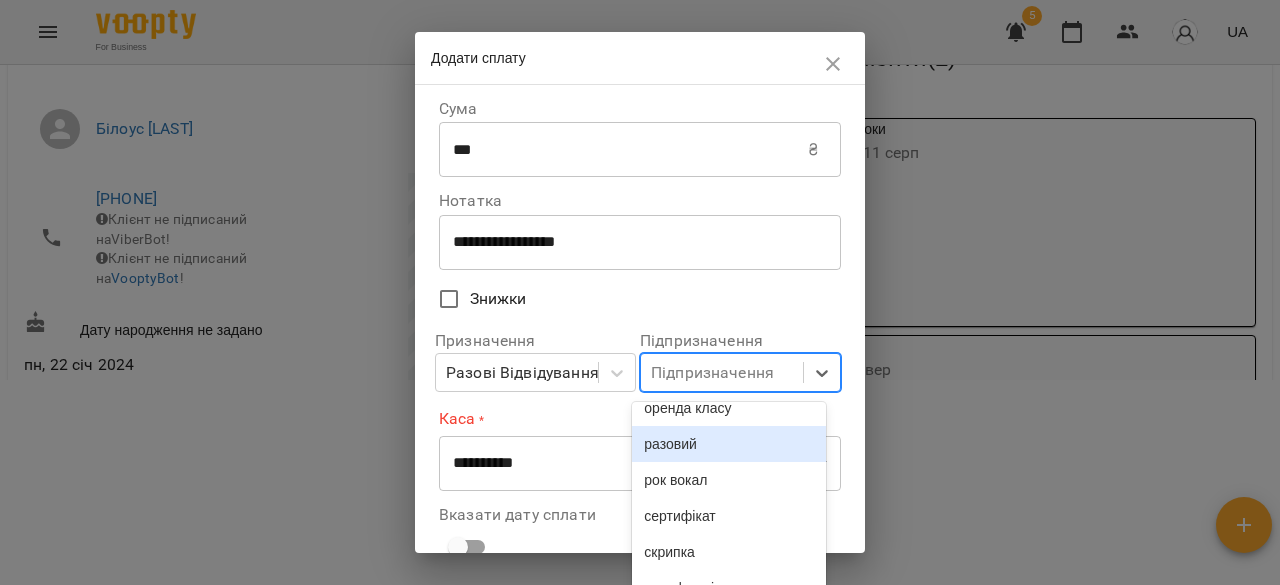 click on "разовий" at bounding box center (728, 444) 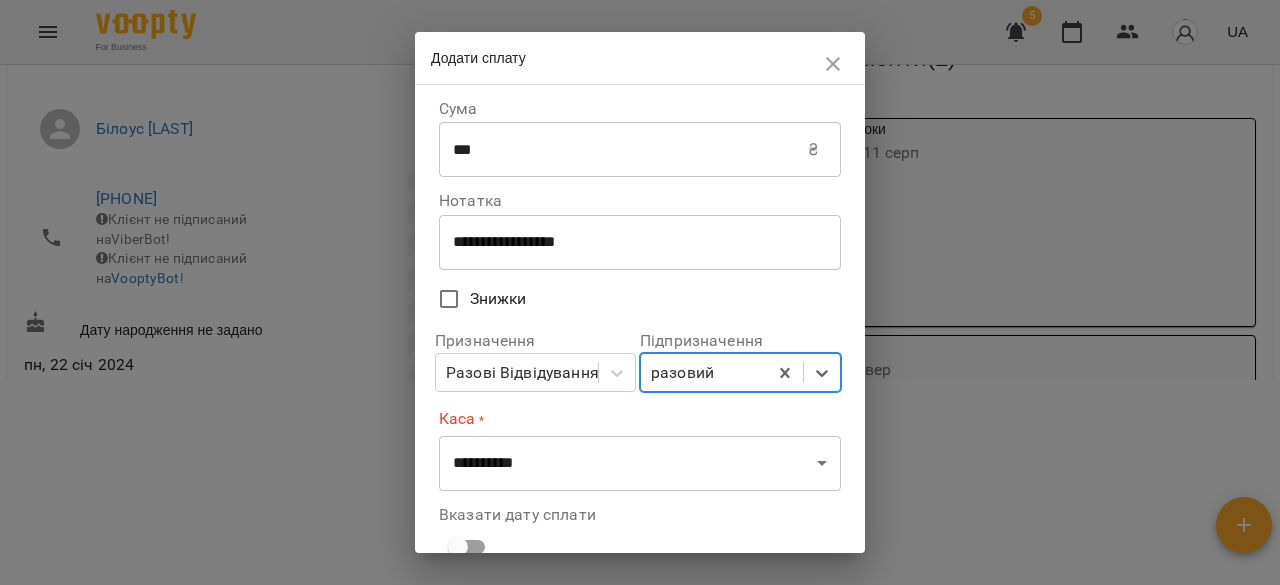scroll, scrollTop: 151, scrollLeft: 0, axis: vertical 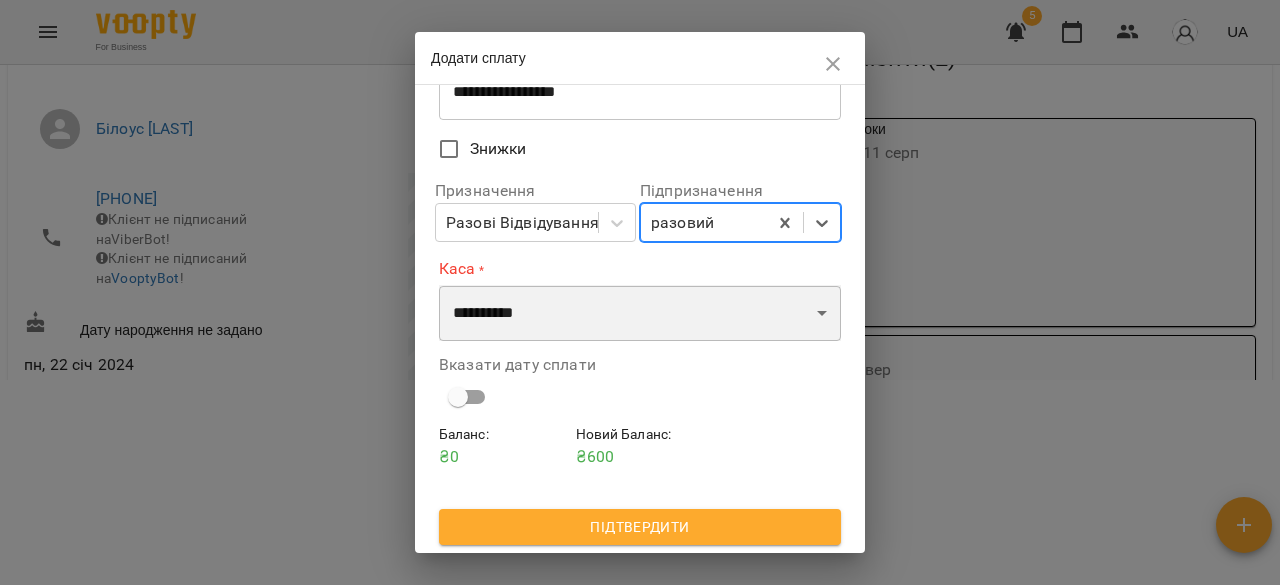 click on "**********" at bounding box center [640, 313] 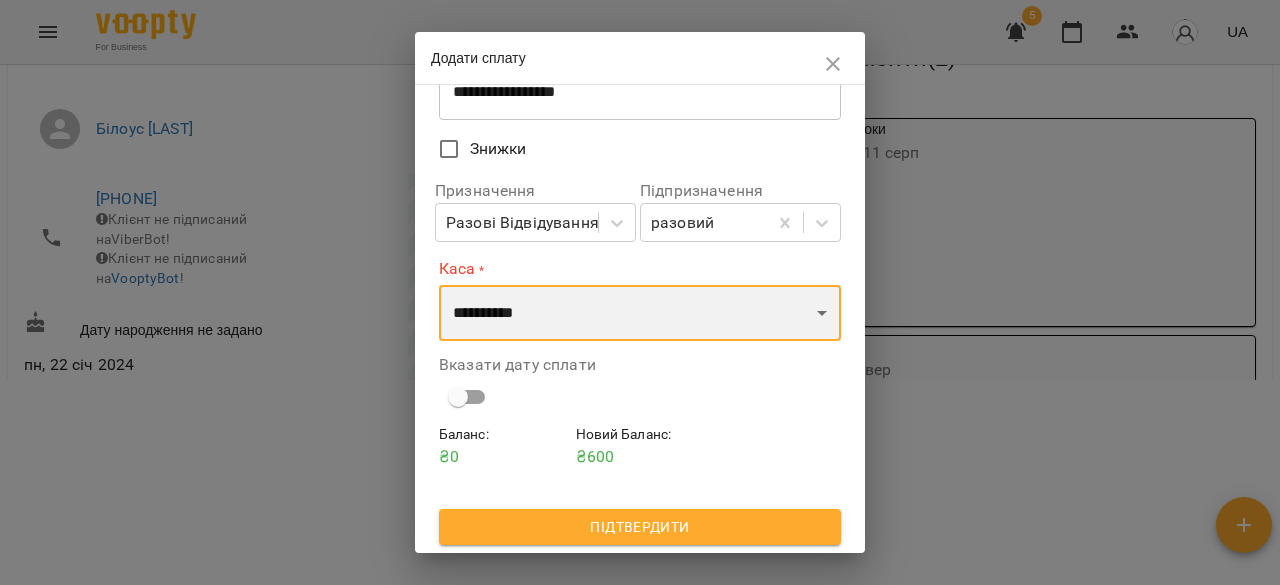 select on "****" 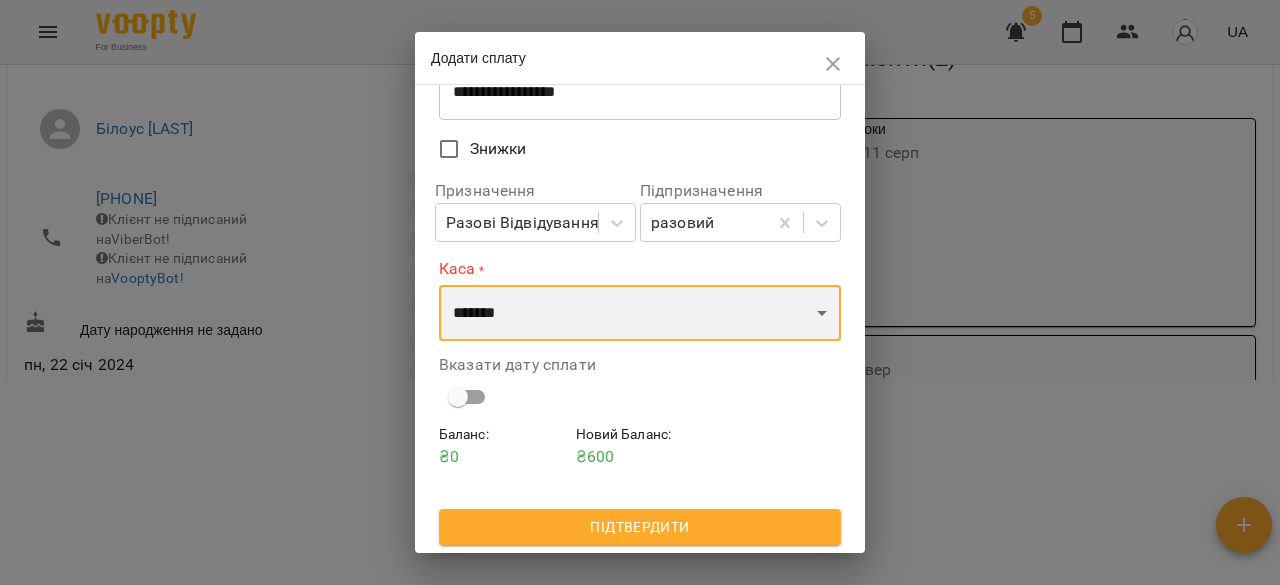 click on "**********" at bounding box center [640, 313] 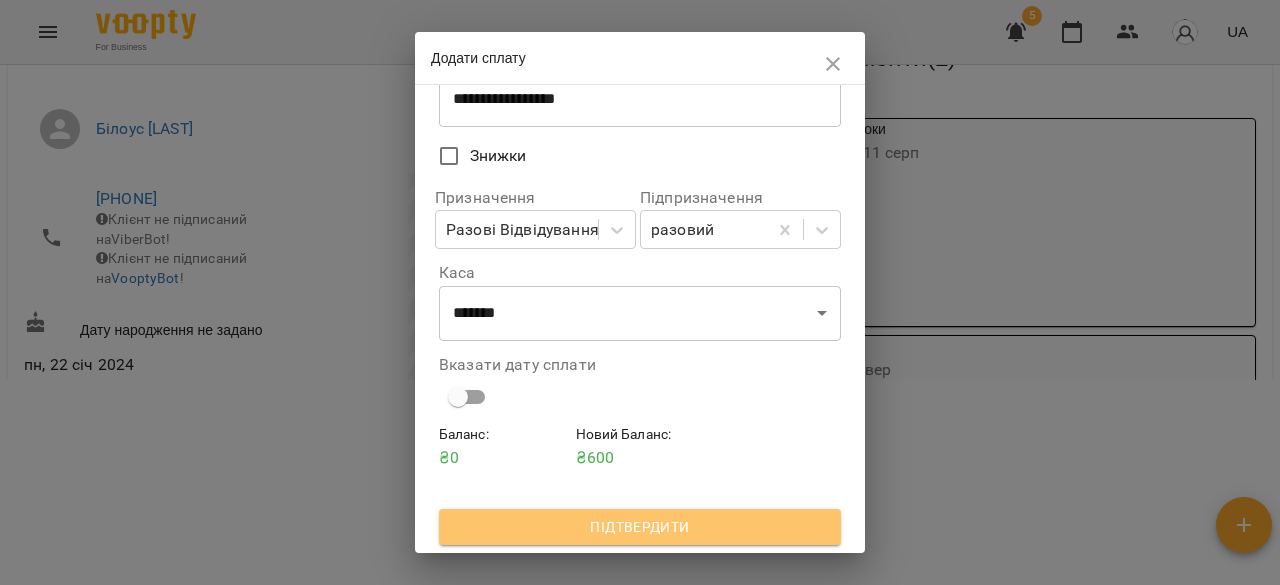 click on "Підтвердити" at bounding box center (640, 527) 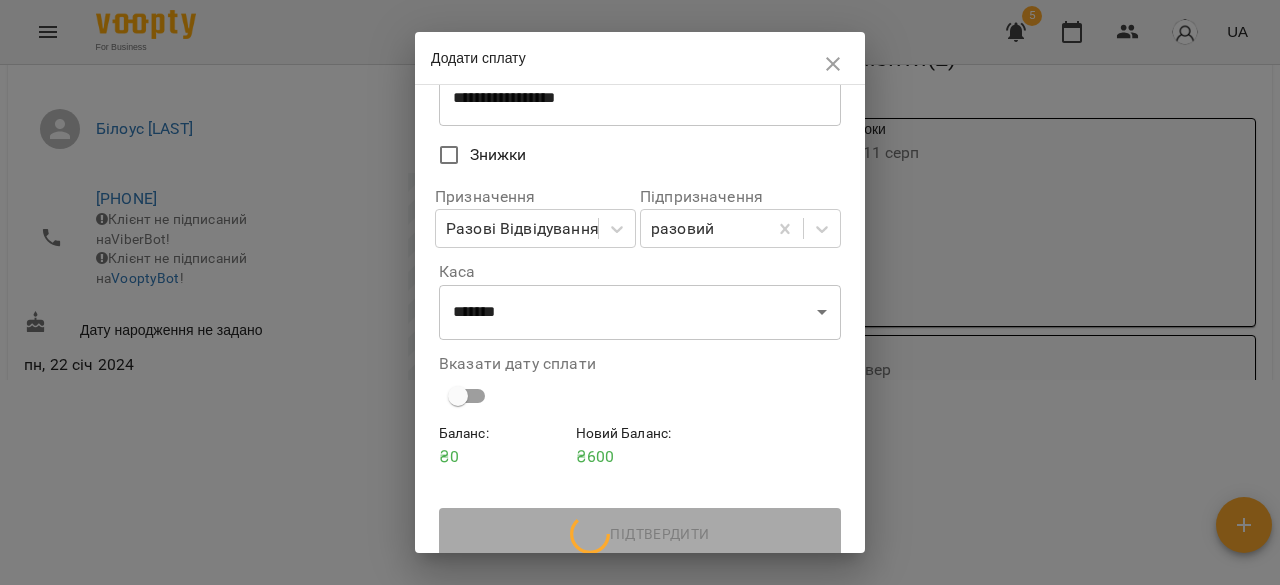 scroll, scrollTop: 0, scrollLeft: 0, axis: both 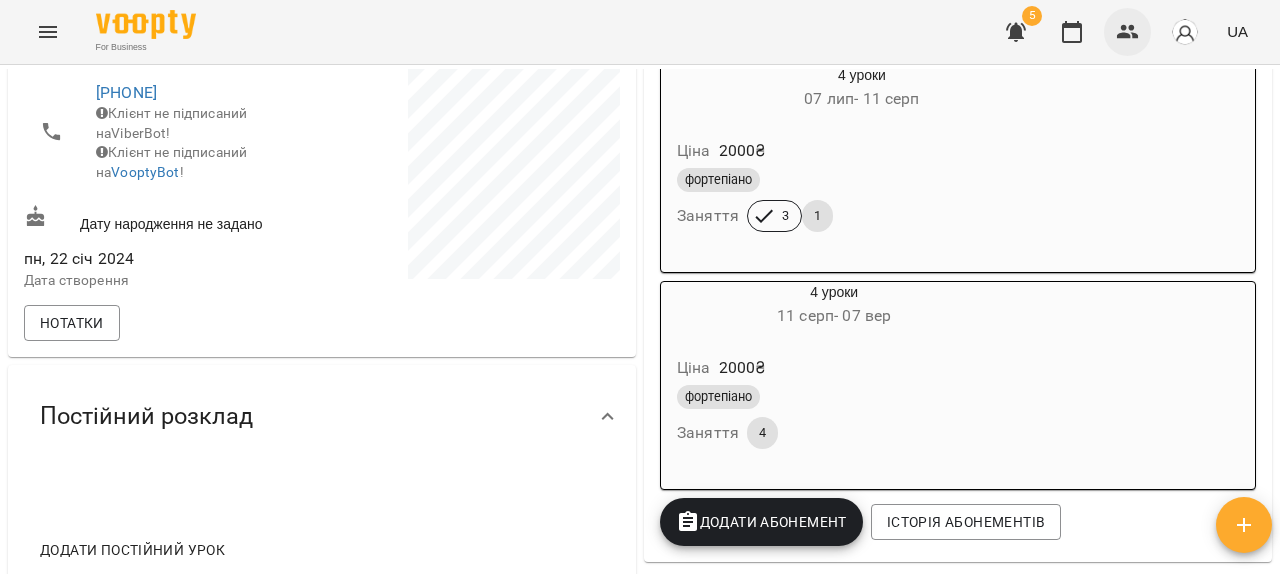 click 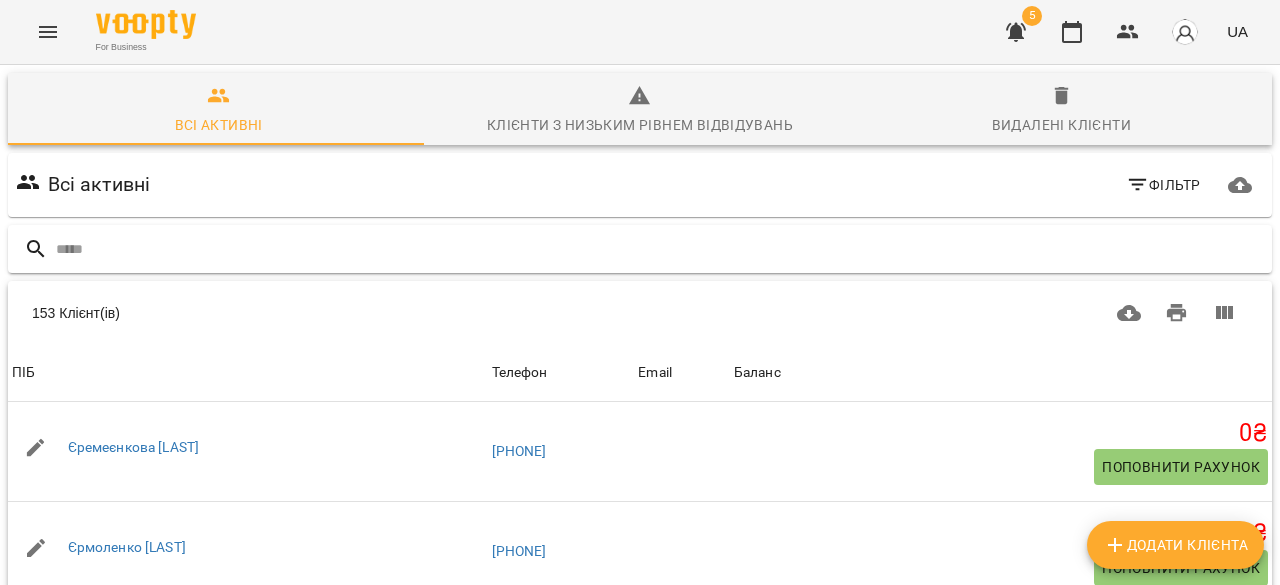 click at bounding box center (660, 249) 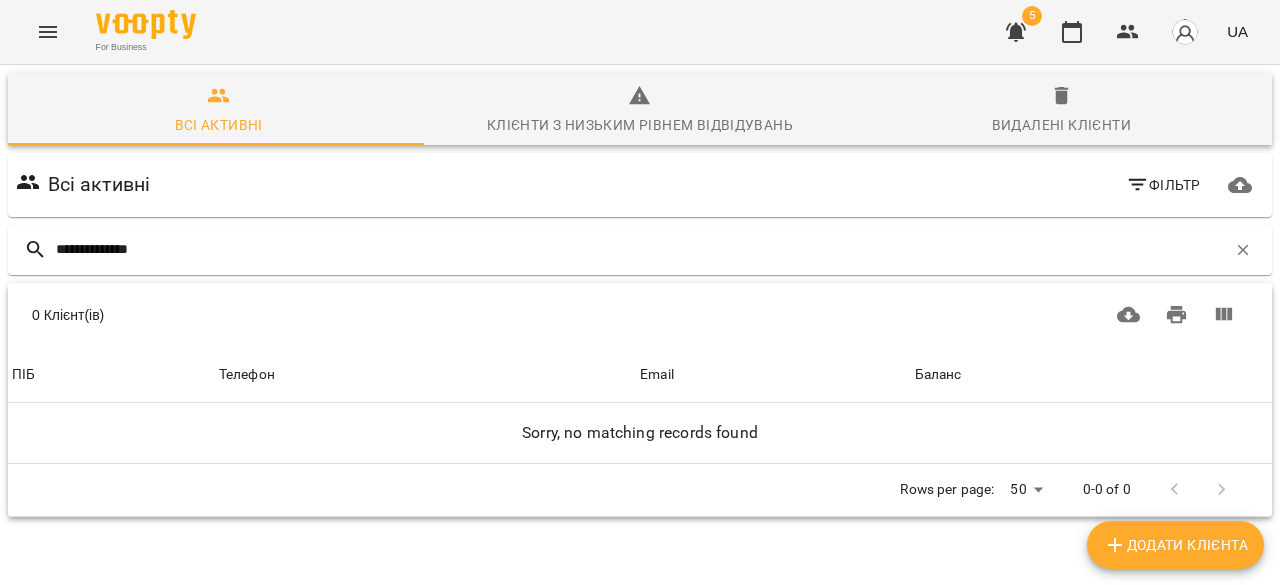 type on "**********" 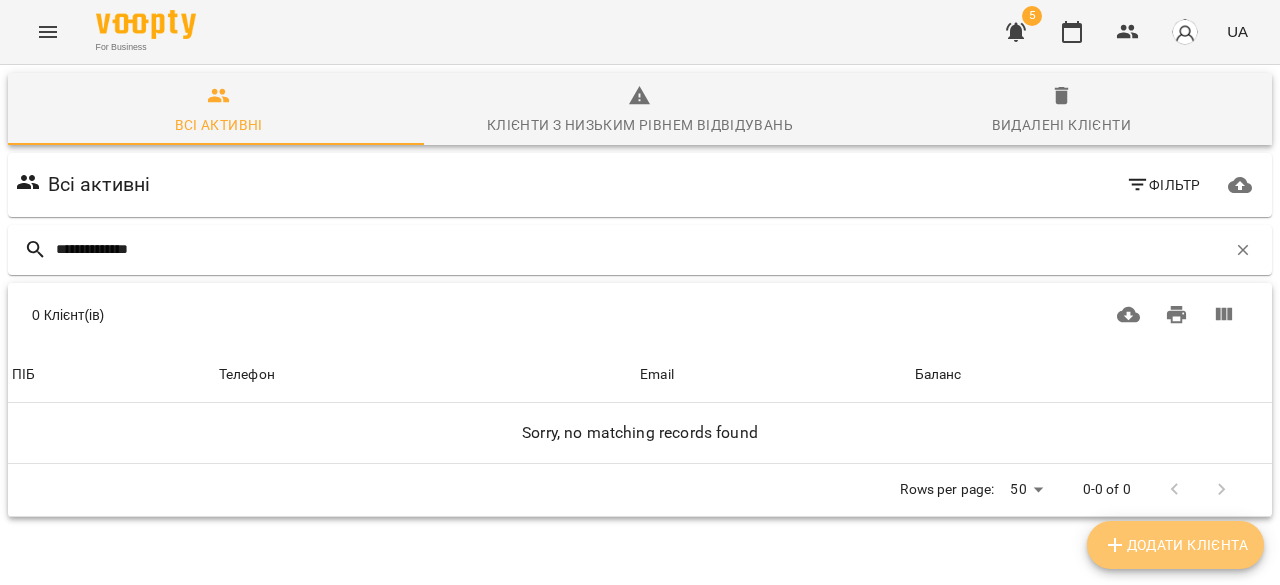 click on "Додати клієнта" at bounding box center [1175, 545] 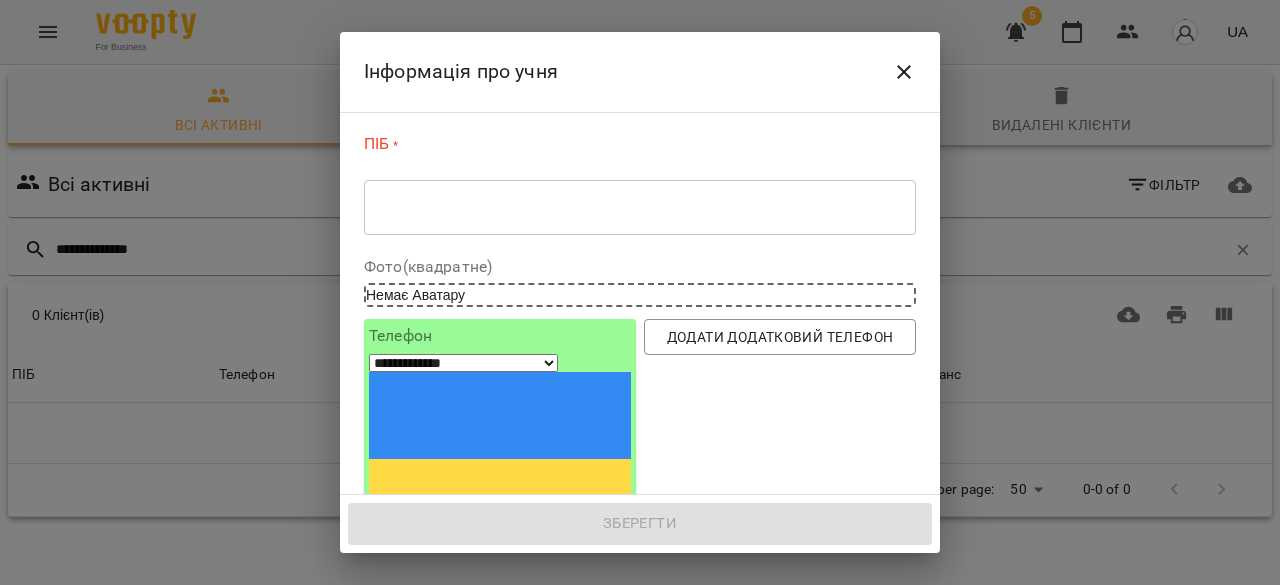 click on "* ​" at bounding box center [640, 207] 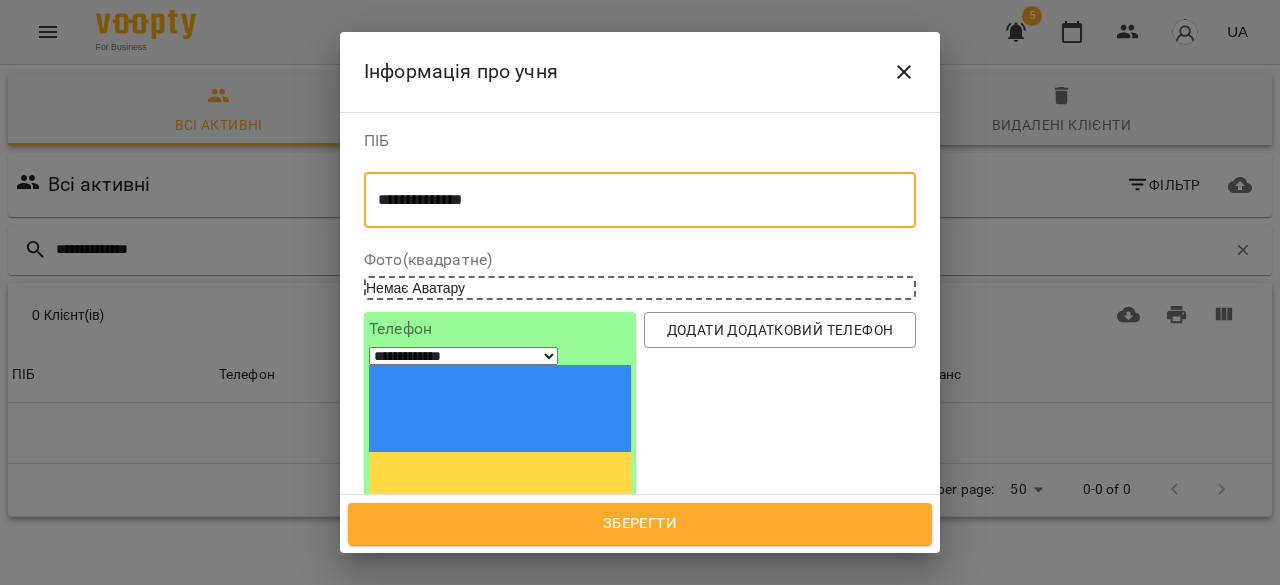 type on "**********" 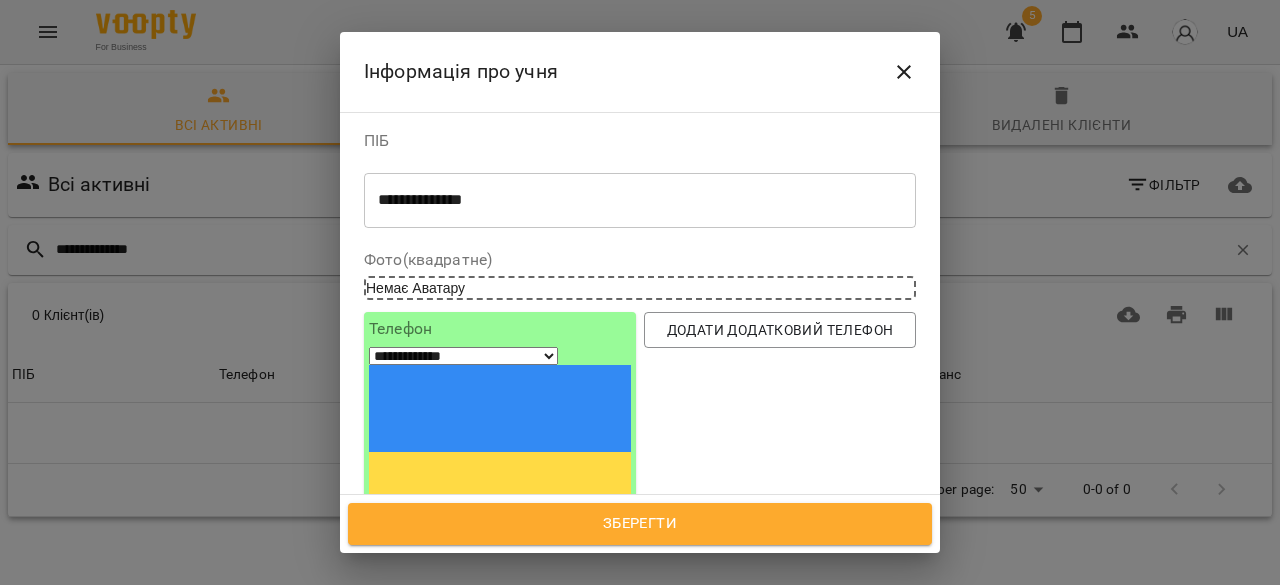 click at bounding box center [443, 552] 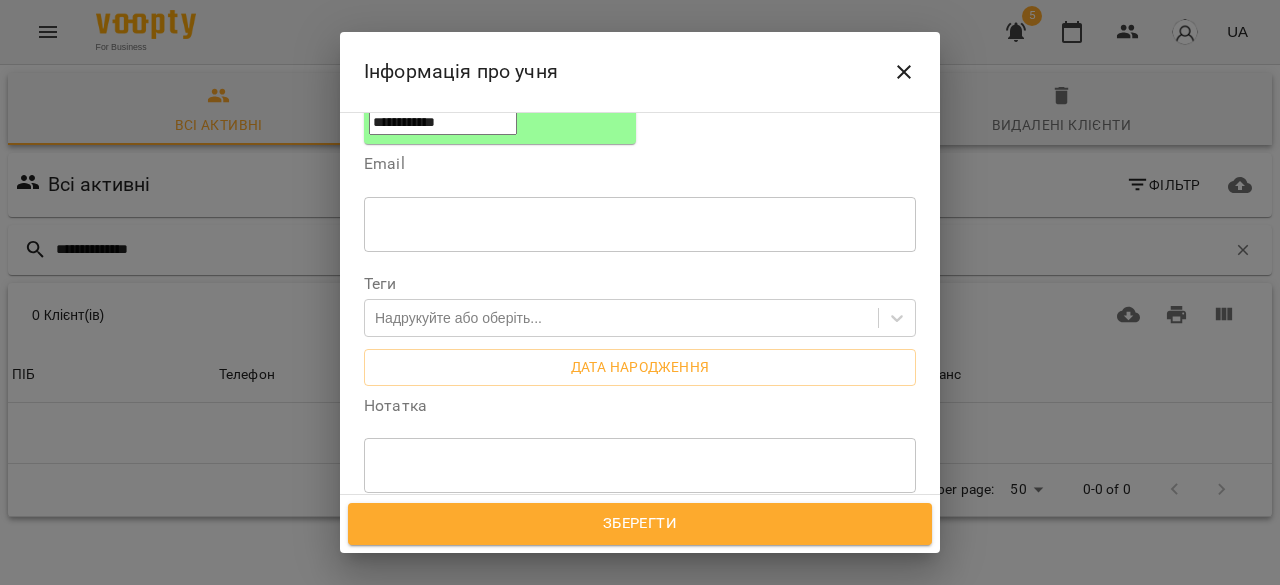 scroll, scrollTop: 500, scrollLeft: 0, axis: vertical 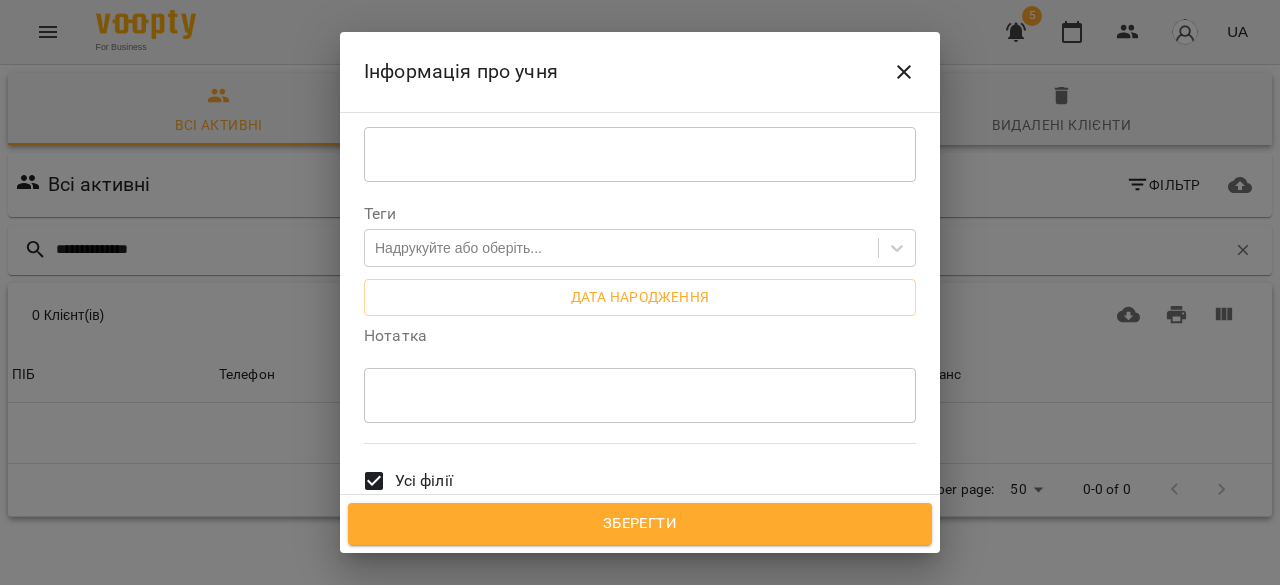 type on "**********" 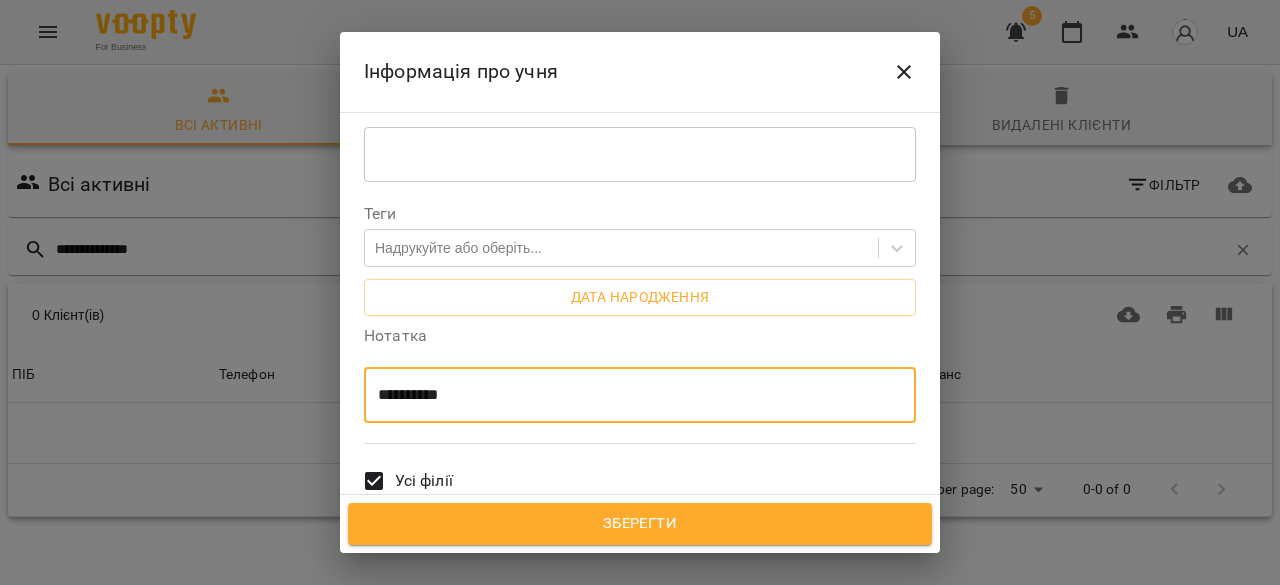 type on "**********" 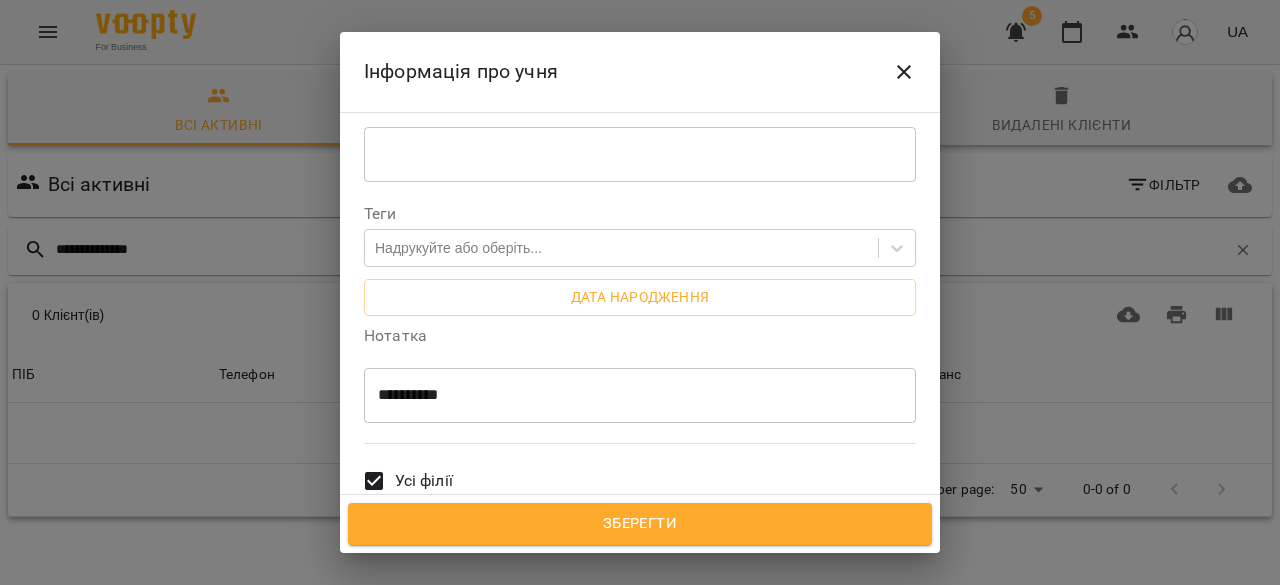 click on "Всі викладачі" at bounding box center [446, 568] 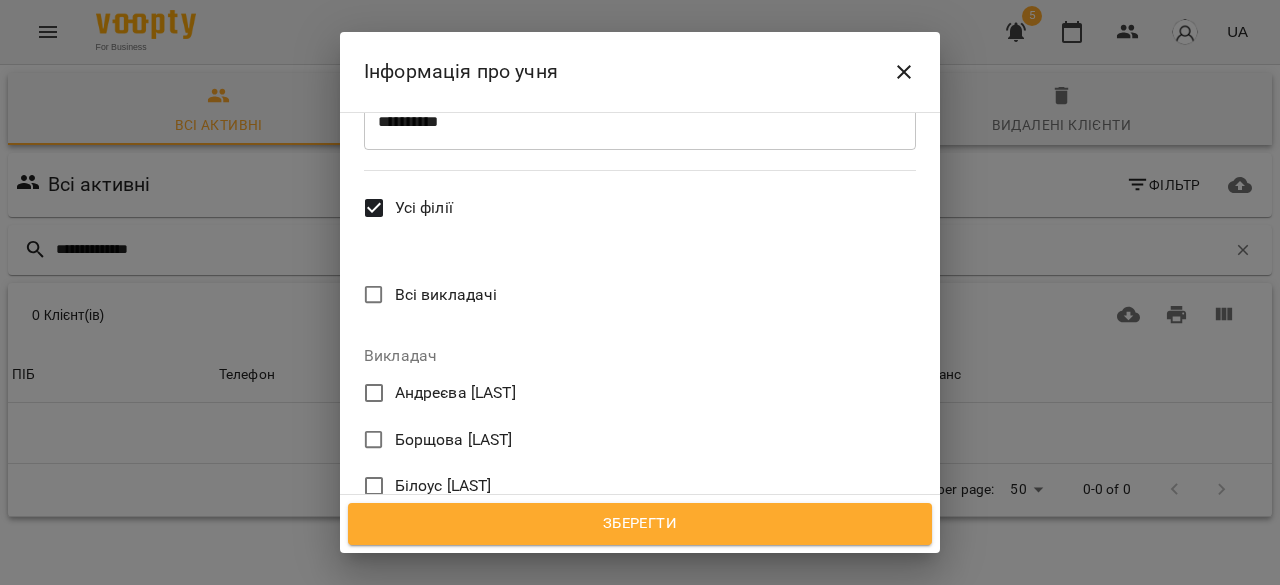 scroll, scrollTop: 800, scrollLeft: 0, axis: vertical 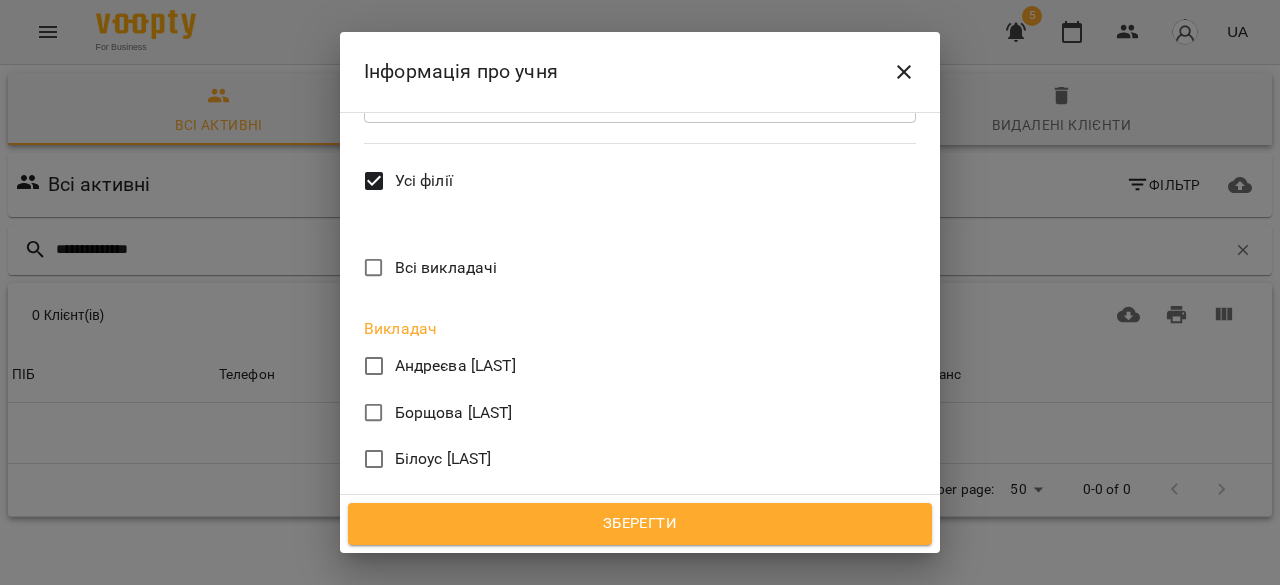 click on "Зберегти" at bounding box center (640, 524) 